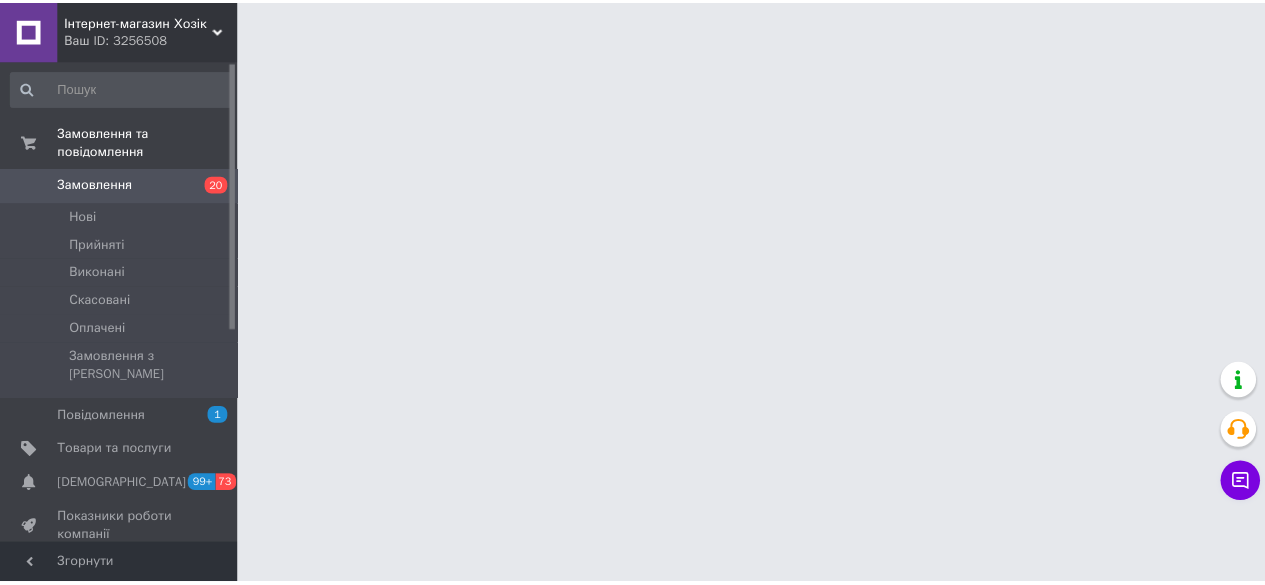 scroll, scrollTop: 0, scrollLeft: 0, axis: both 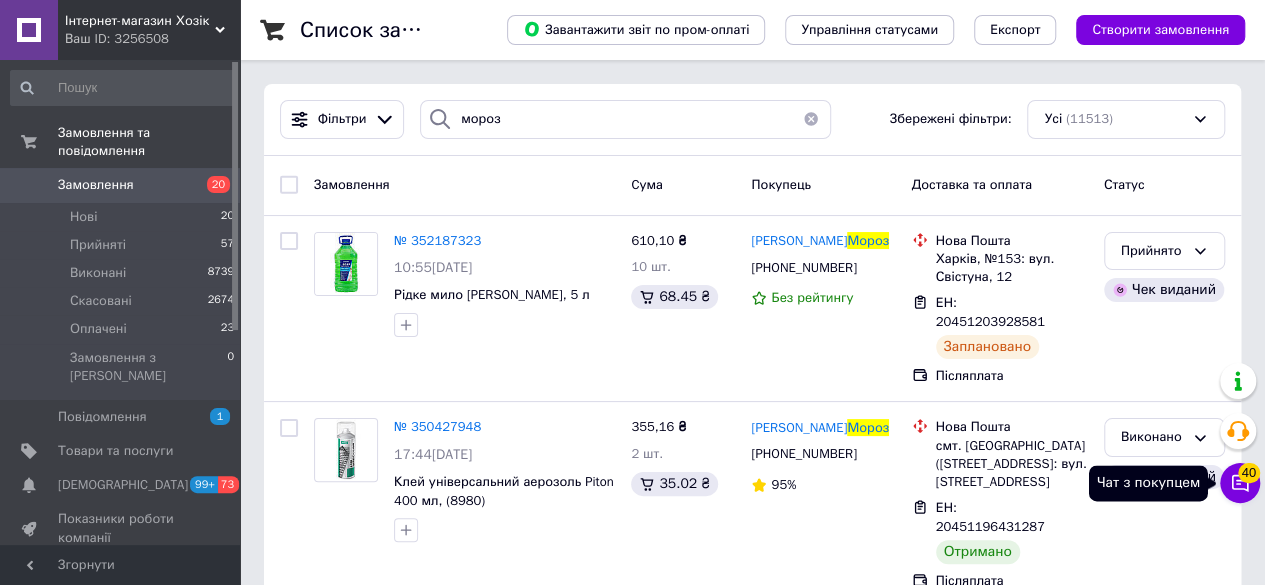 click on "Чат з покупцем 40" at bounding box center [1240, 483] 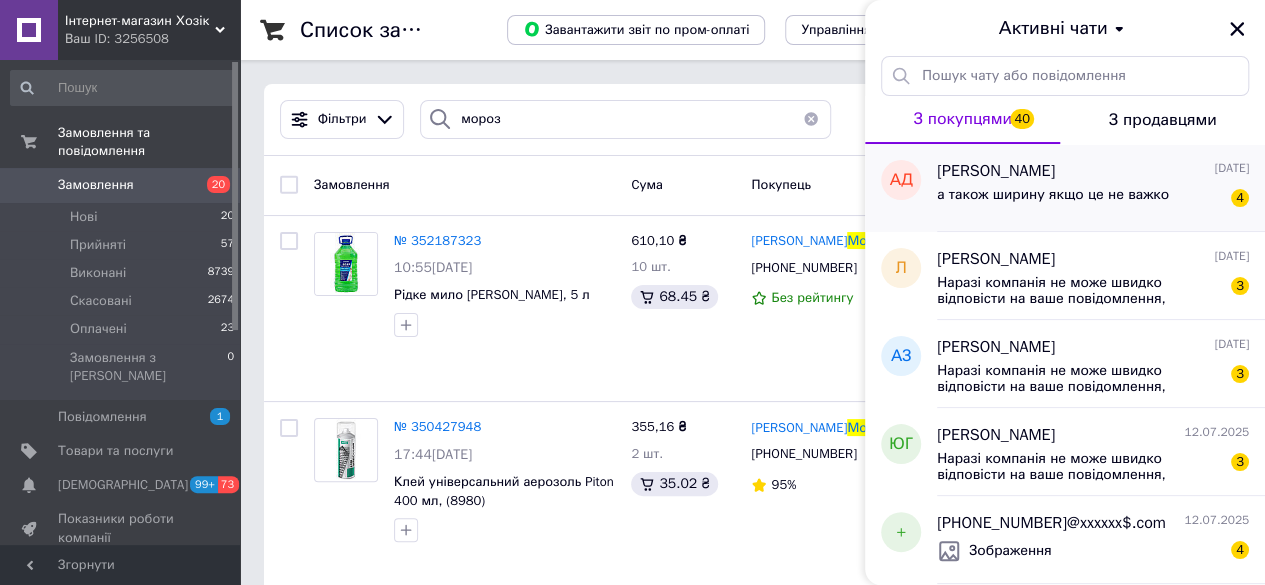 click on "а також ширину якщо це не важко" at bounding box center (1053, 195) 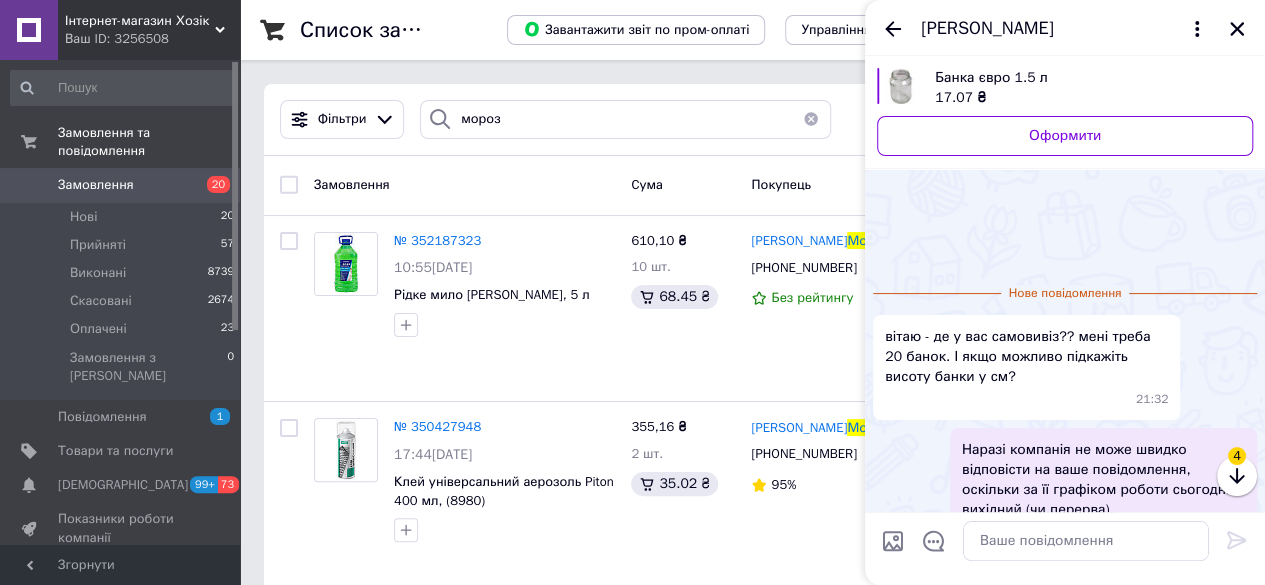 scroll, scrollTop: 114, scrollLeft: 0, axis: vertical 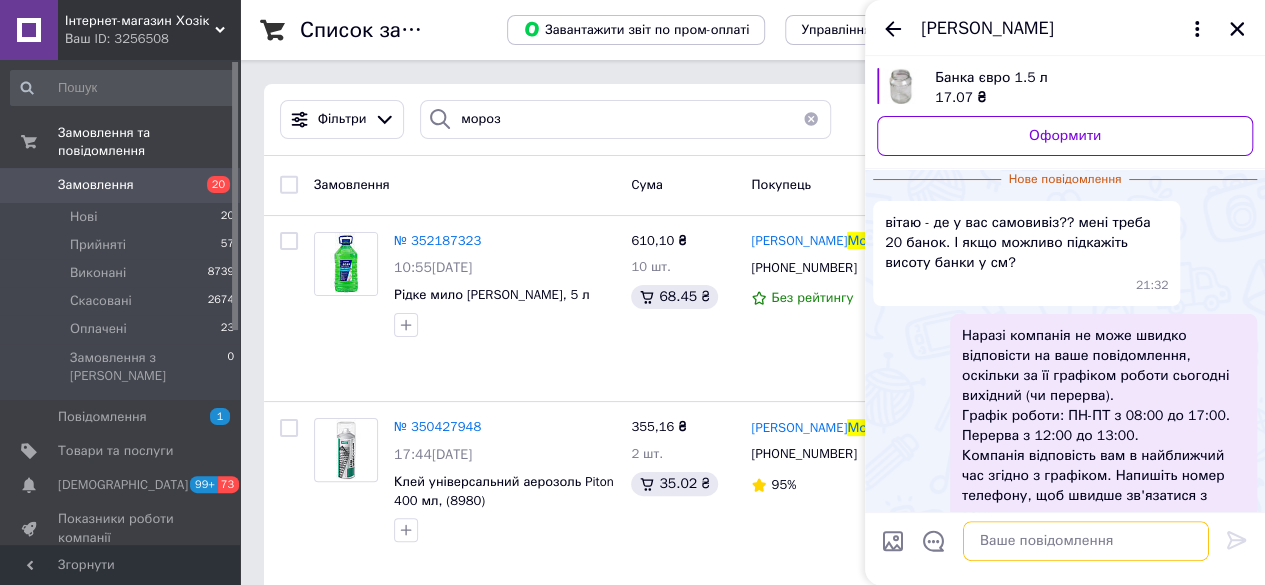 click at bounding box center [1086, 541] 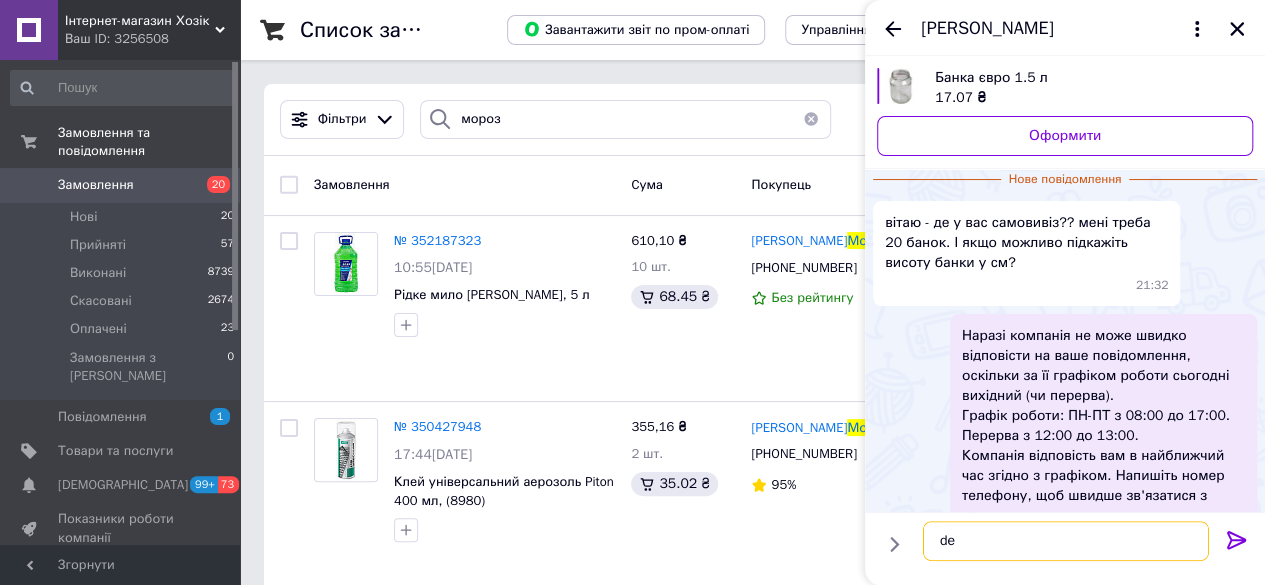 type on "d" 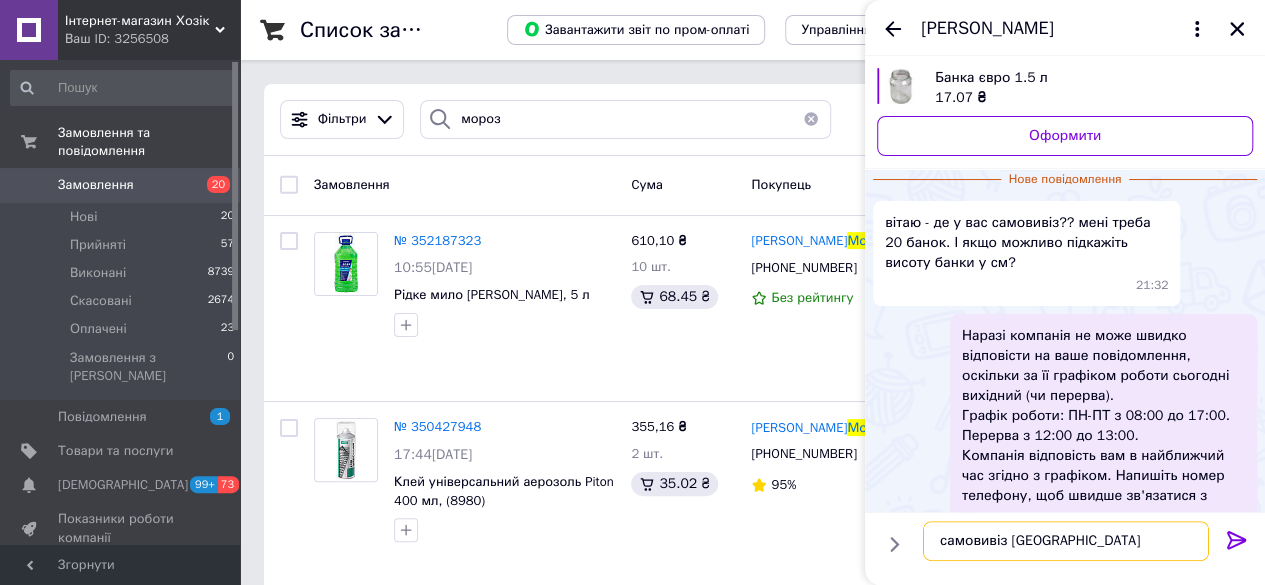 type on "самовивіз вул Київська 8" 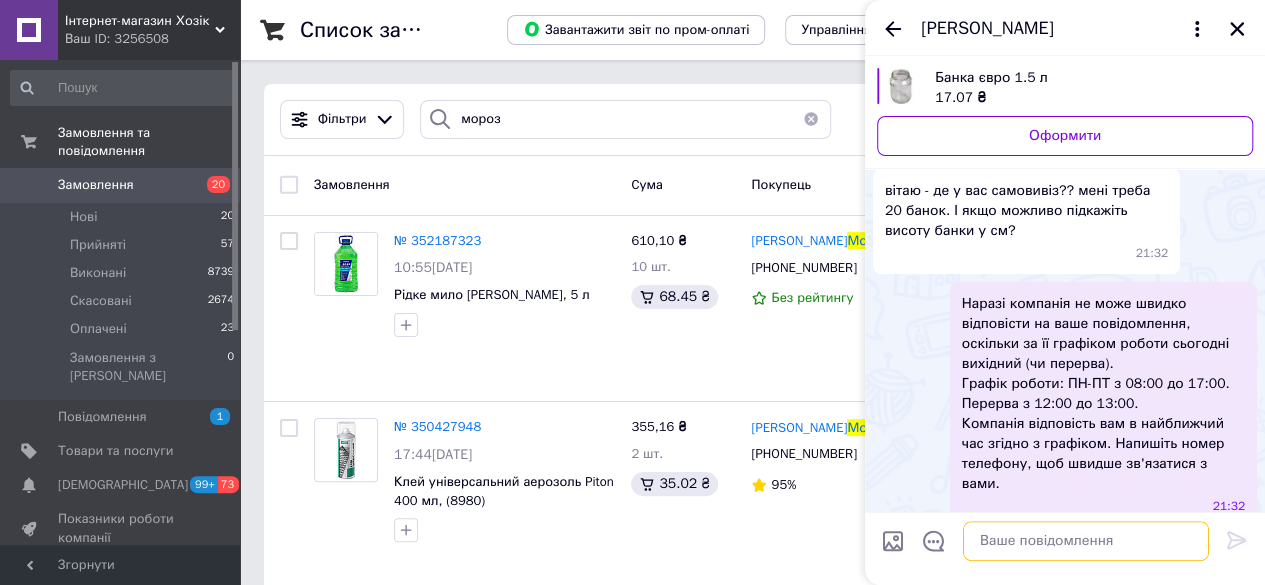 scroll, scrollTop: 221, scrollLeft: 0, axis: vertical 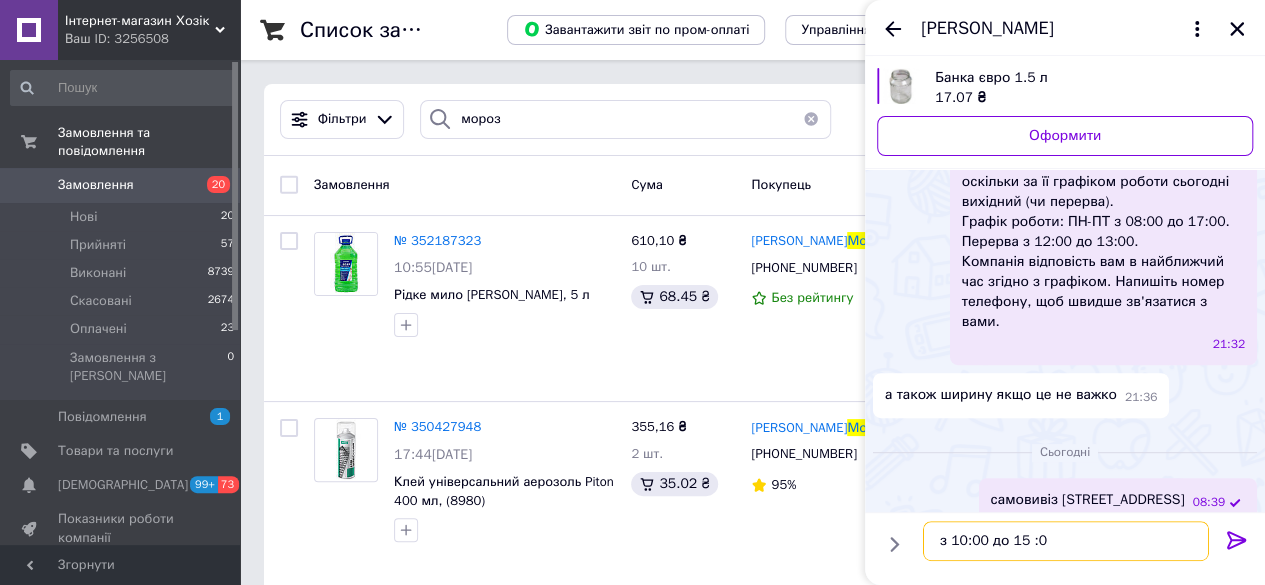 type on "з 10:00 до 15 :00" 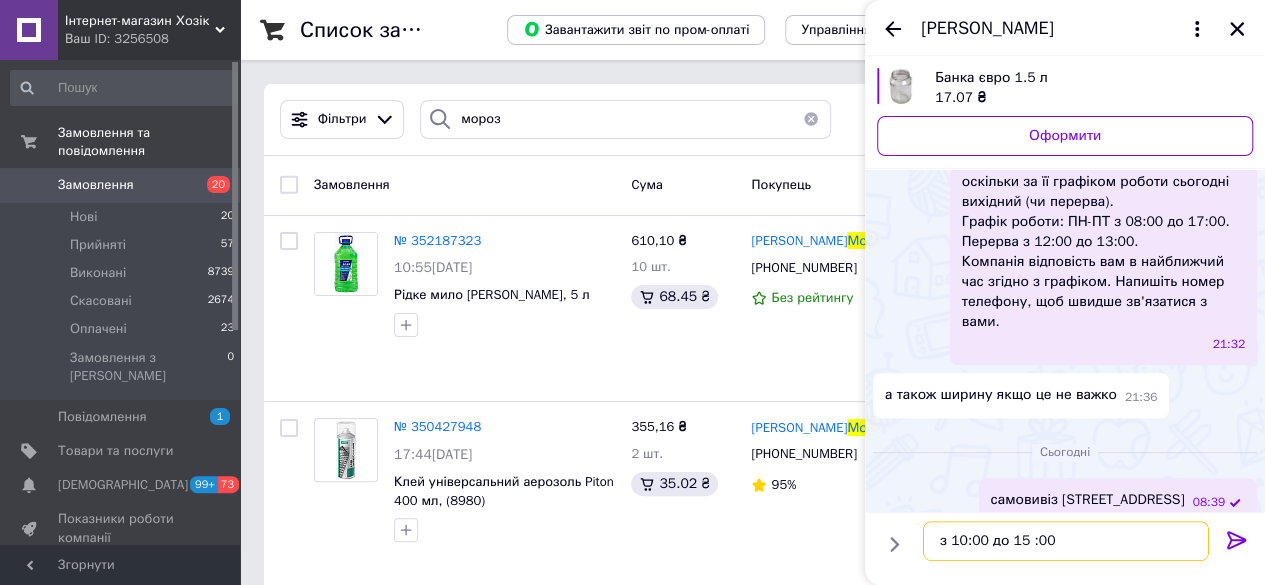 type 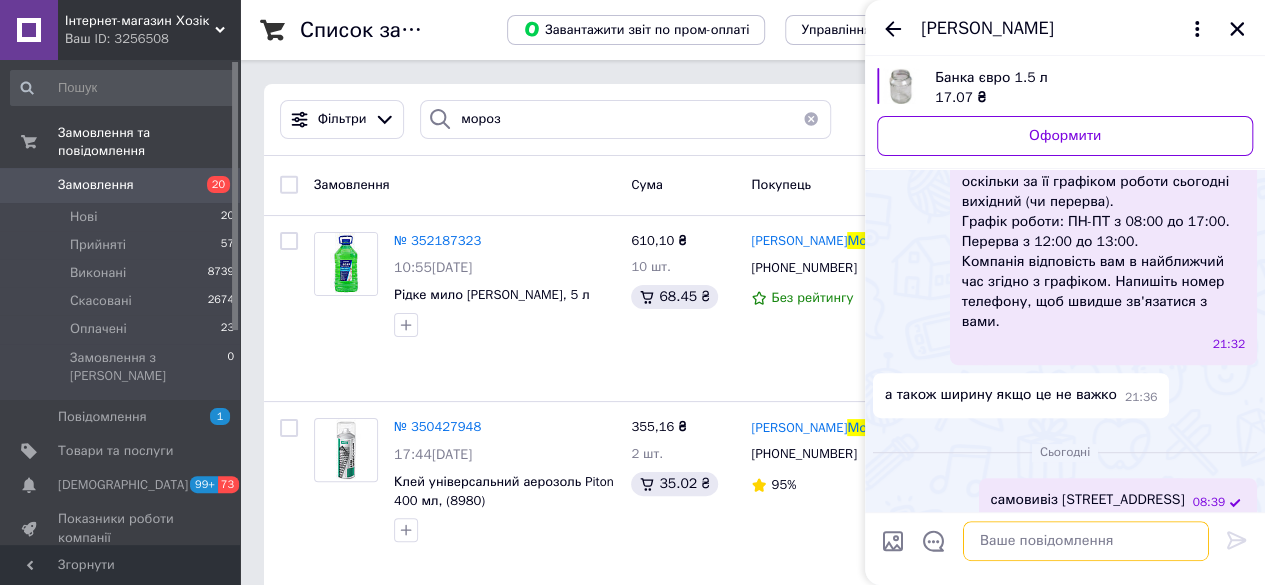 scroll, scrollTop: 274, scrollLeft: 0, axis: vertical 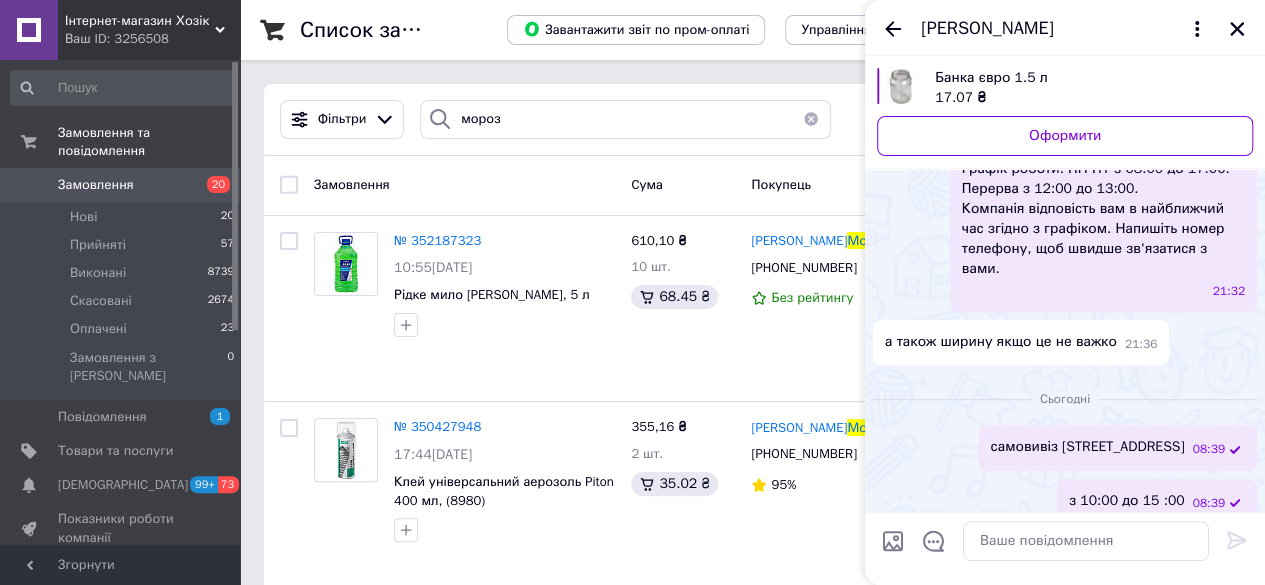 drag, startPoint x: 892, startPoint y: 25, endPoint x: 916, endPoint y: 17, distance: 25.298222 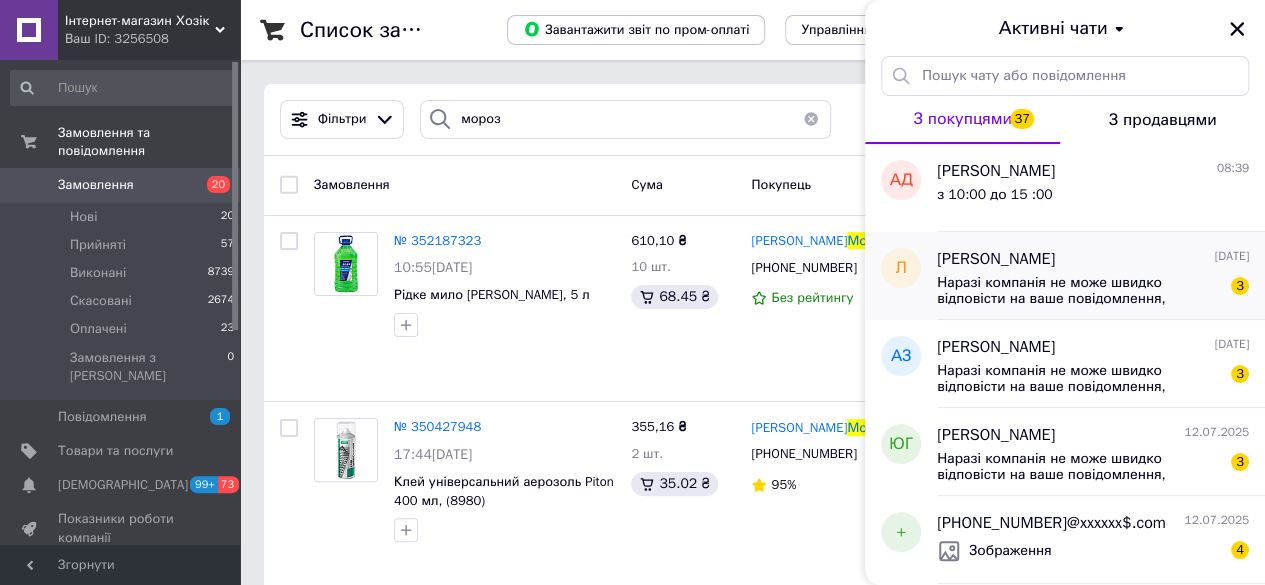 click on "Наразі компанія не може швидко відповісти на ваше повідомлення, оскільки за її графіком роботи сьогодні вихідний (чи перерва).
Графік роботи: ПН-ПТ з 08:00 до 17:00. Перерва з 12:00 до 13:00.
Компанія відповість вам в найближчий час згідно з графіком. Напишіть номер телефону, щоб швидше зв'язатися з вами." at bounding box center [1079, 291] 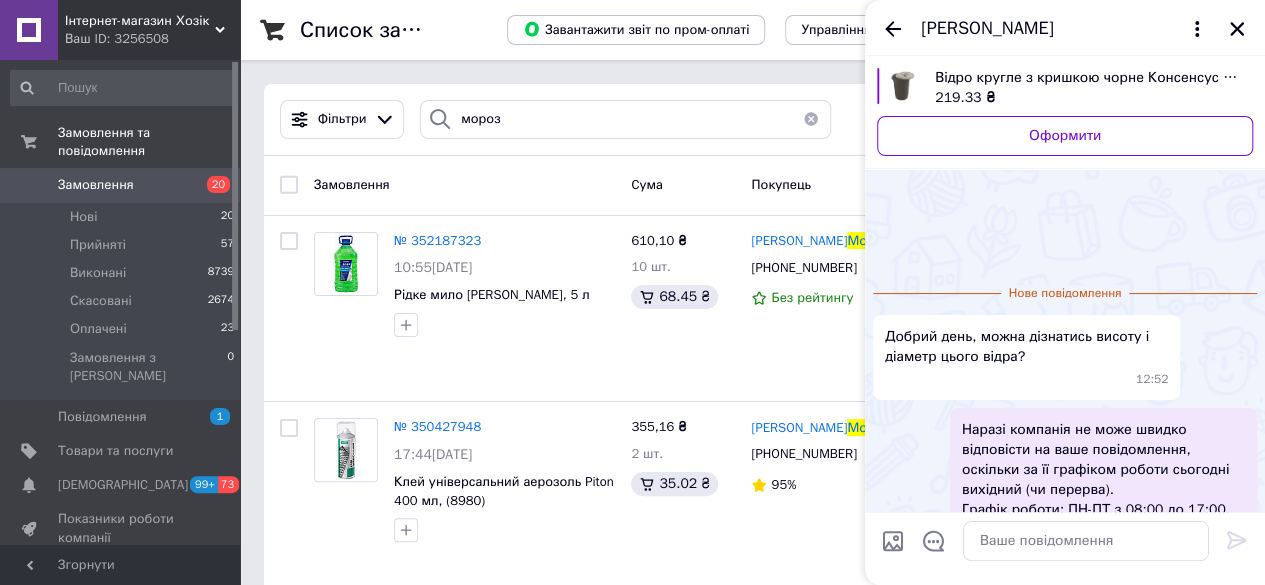 scroll, scrollTop: 114, scrollLeft: 0, axis: vertical 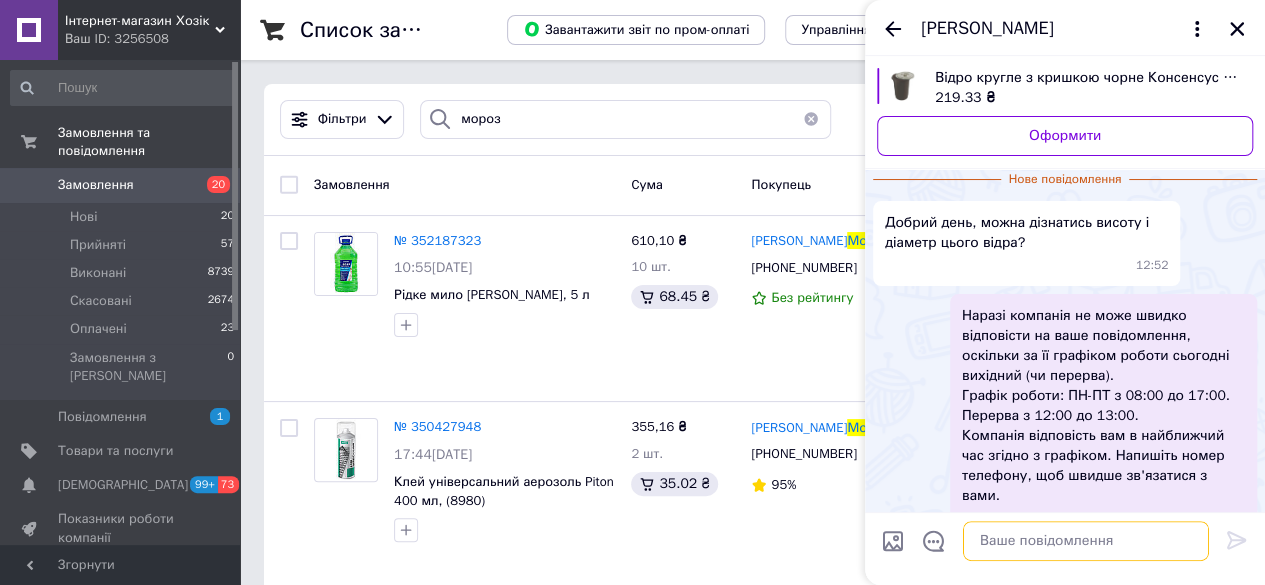 click at bounding box center (1086, 541) 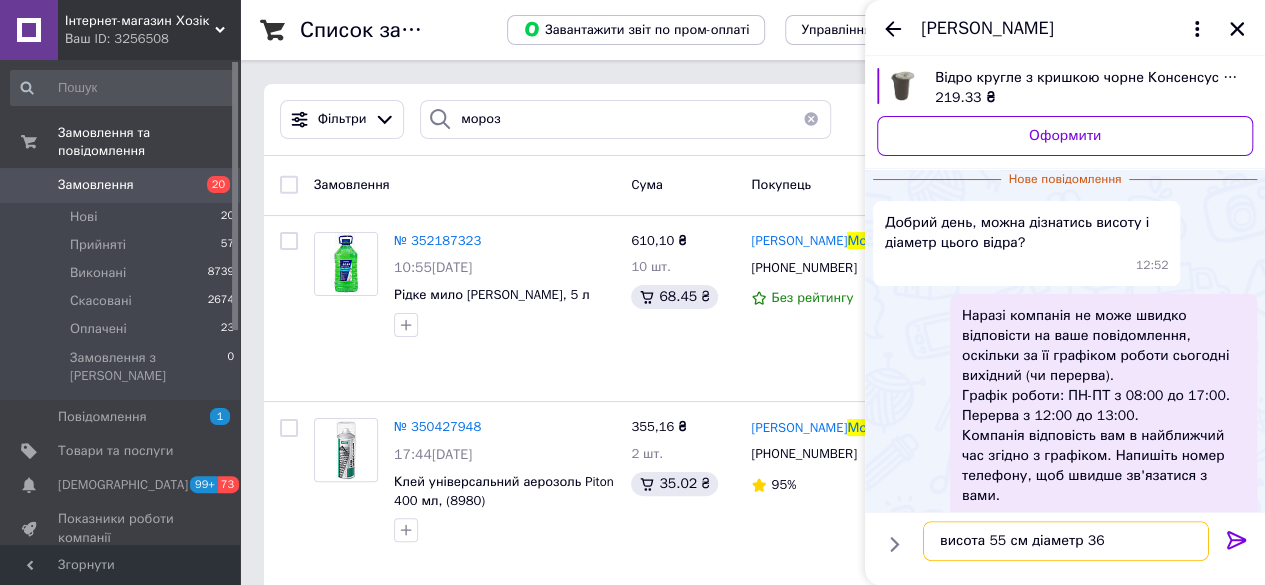 type on "висота 55 см діаметр 36" 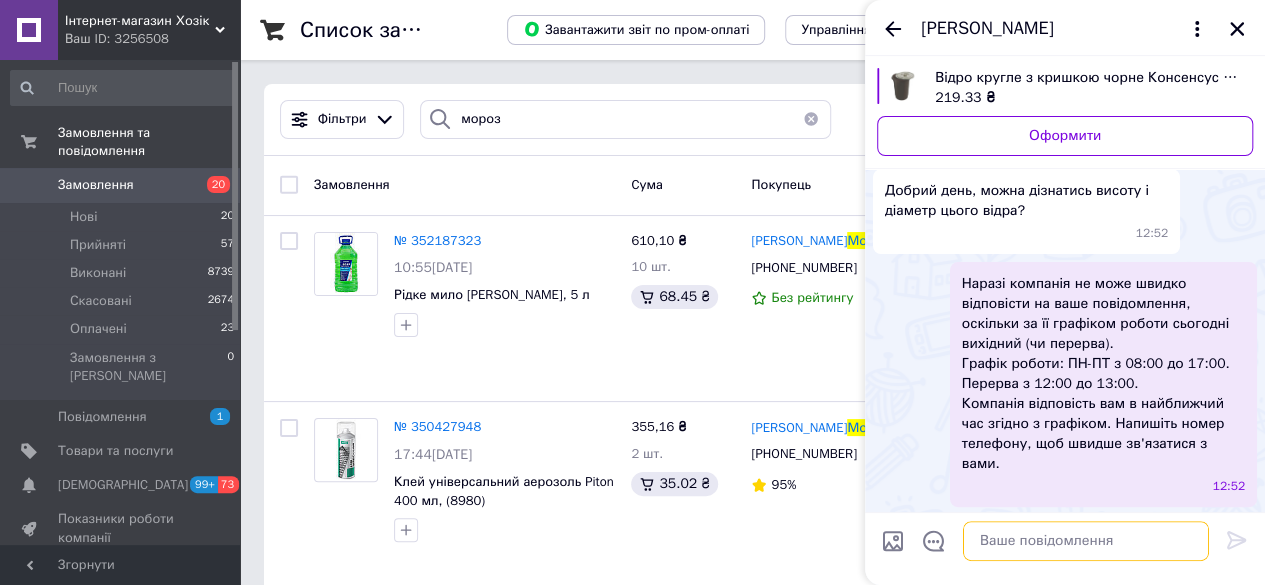 scroll, scrollTop: 148, scrollLeft: 0, axis: vertical 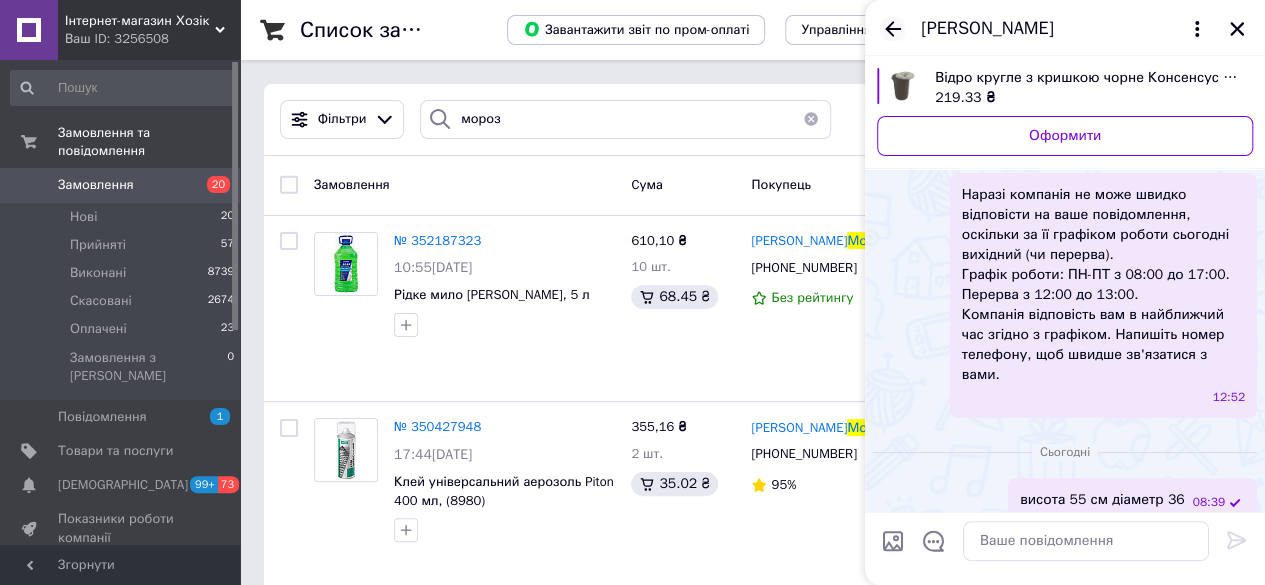 click 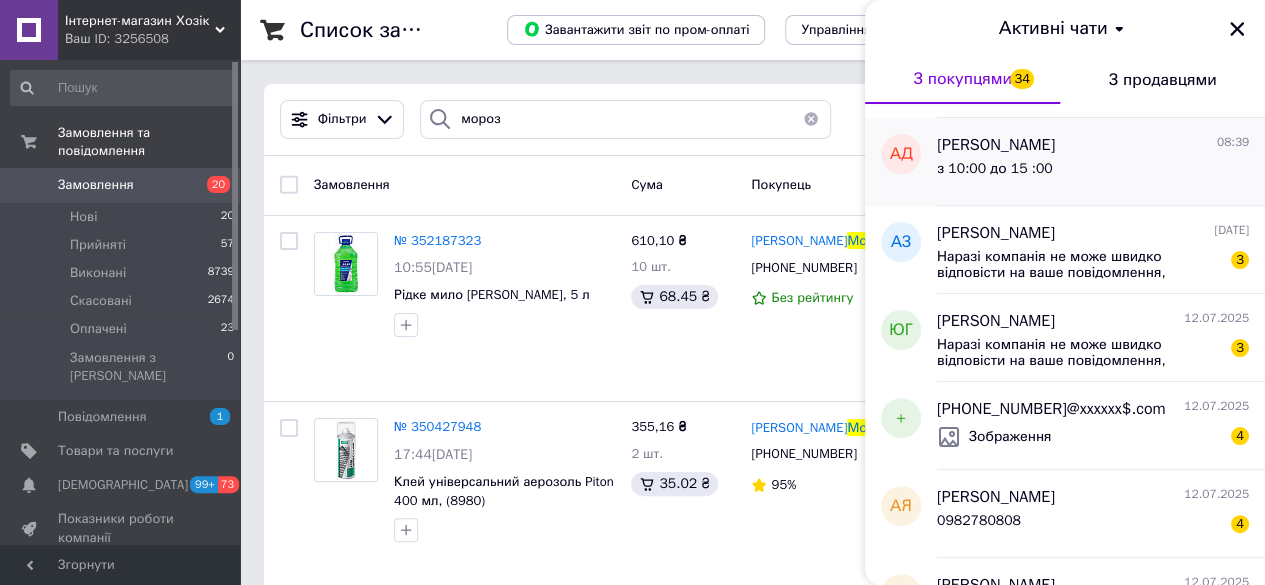scroll, scrollTop: 100, scrollLeft: 0, axis: vertical 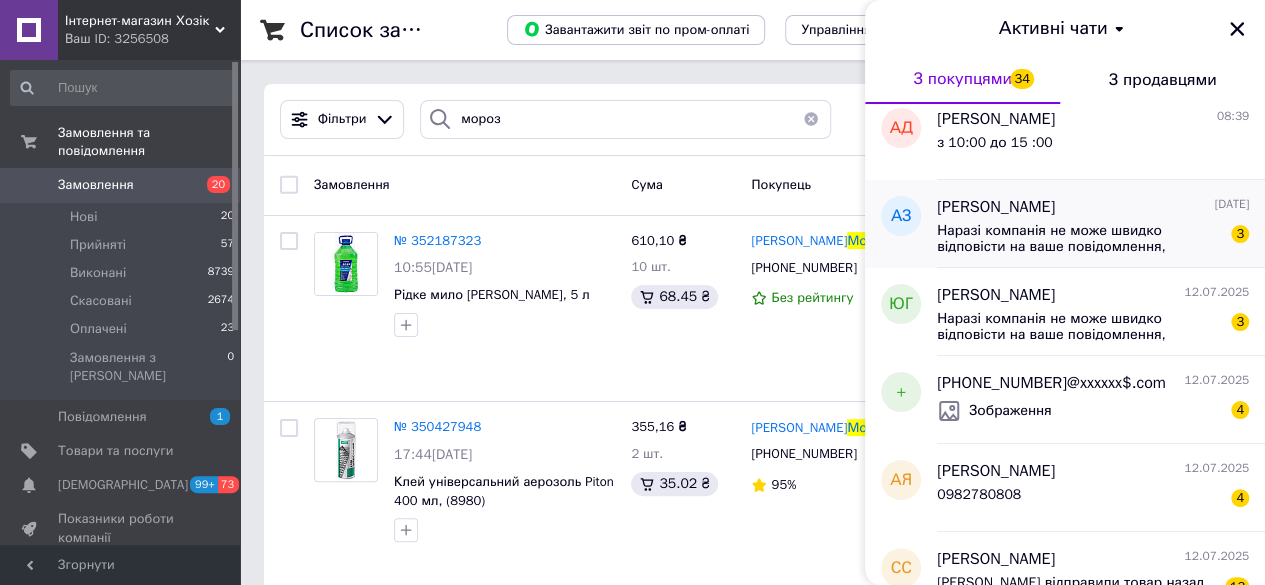 click on "Наразі компанія не може швидко відповісти на ваше повідомлення, оскільки за її графіком роботи сьогодні вихідний (чи перерва).
Графік роботи: ПН-ПТ з 08:00 до 17:00. Перерва з 12:00 до 13:00.
Компанія відповість вам в найближчий час згідно з графіком. Напишіть номер телефону, щоб швидше зв'язатися з вами." at bounding box center [1079, 239] 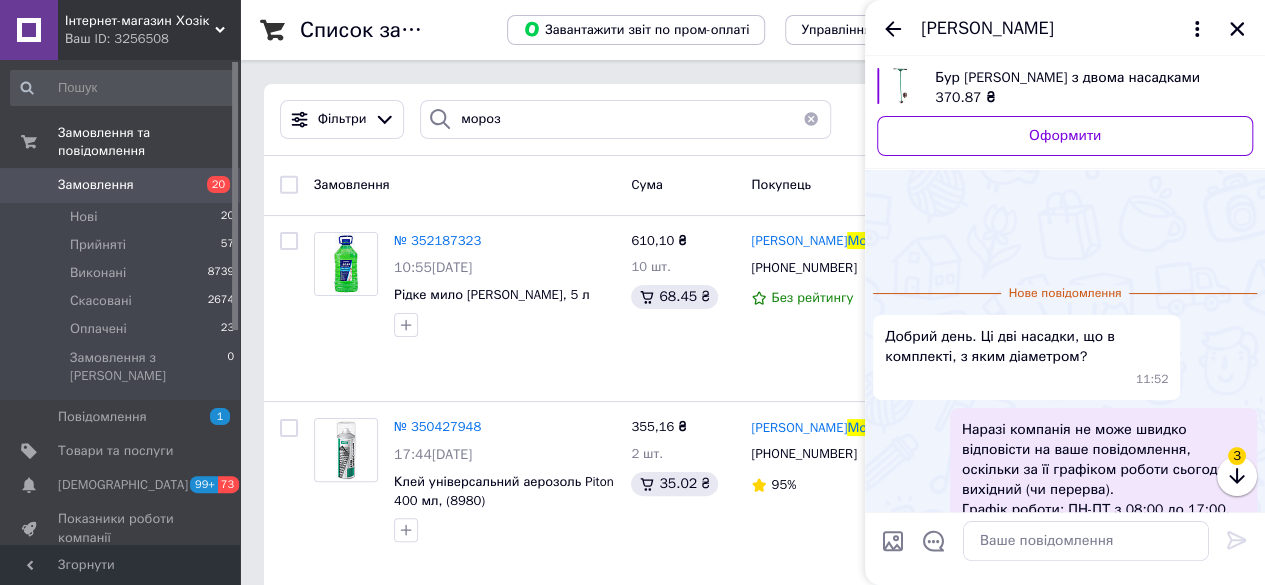 scroll, scrollTop: 114, scrollLeft: 0, axis: vertical 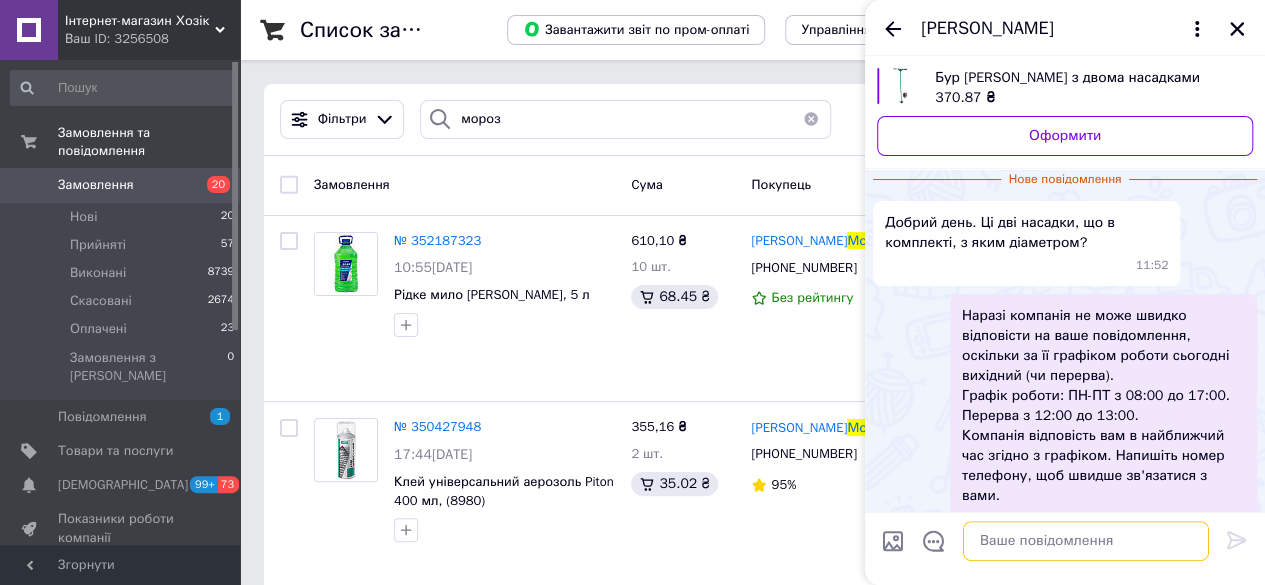 click at bounding box center [1086, 541] 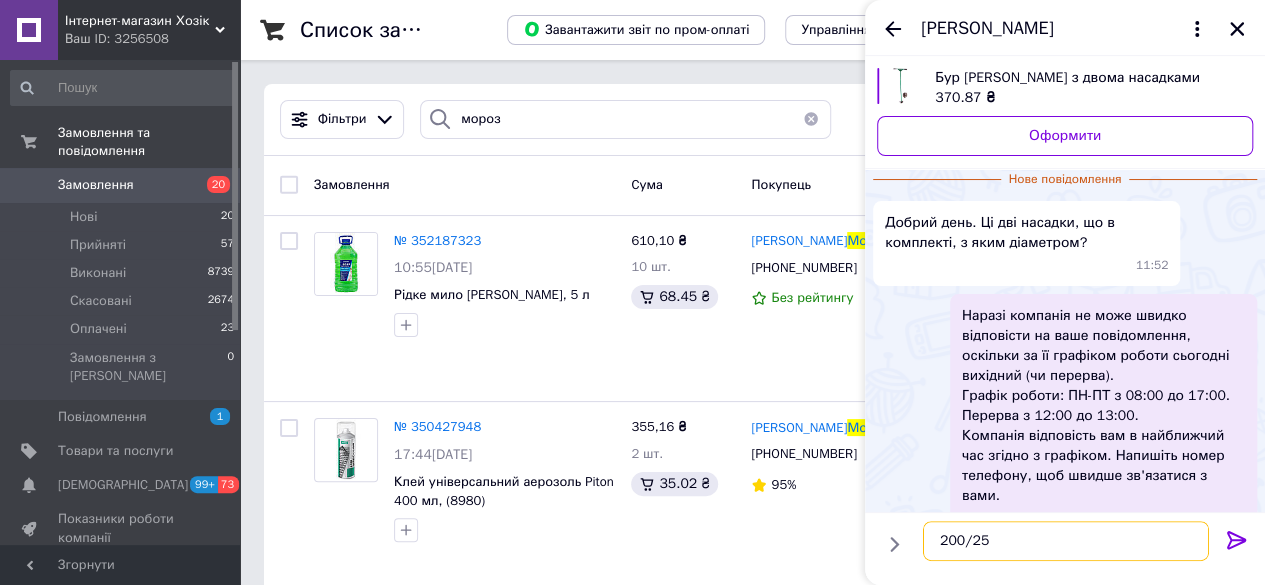 type on "200/250" 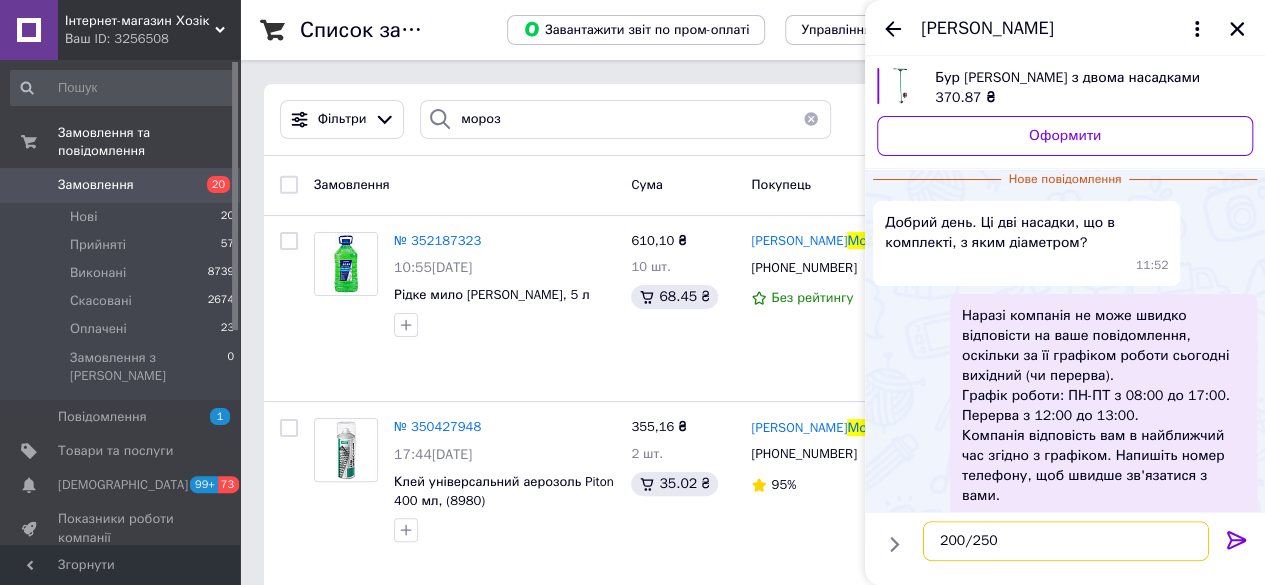 type 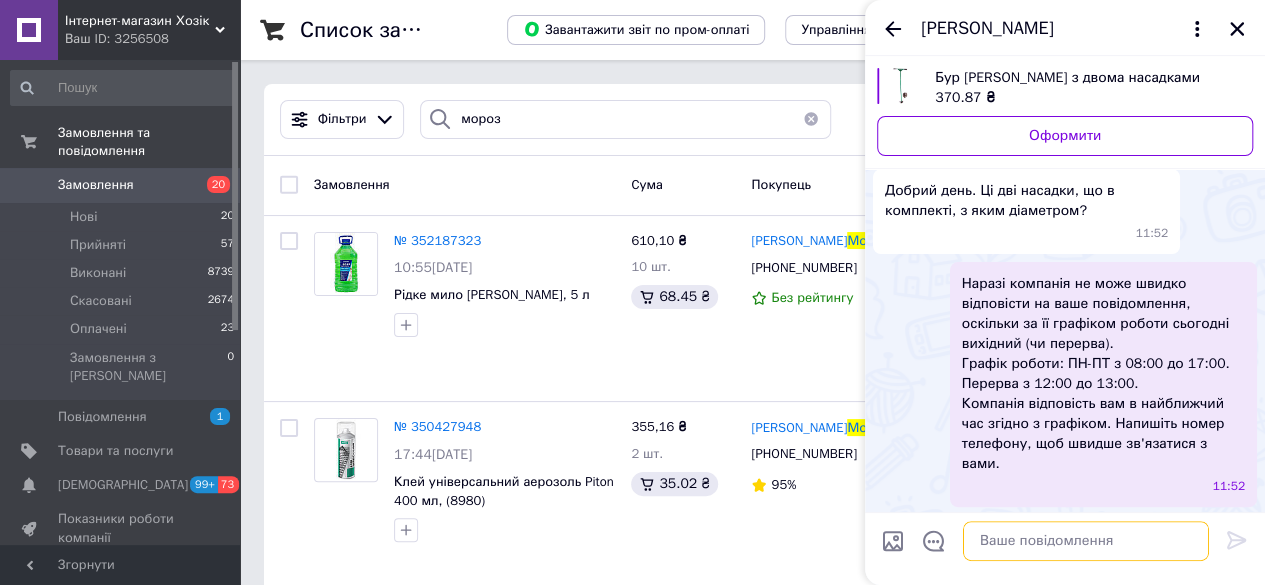 scroll, scrollTop: 148, scrollLeft: 0, axis: vertical 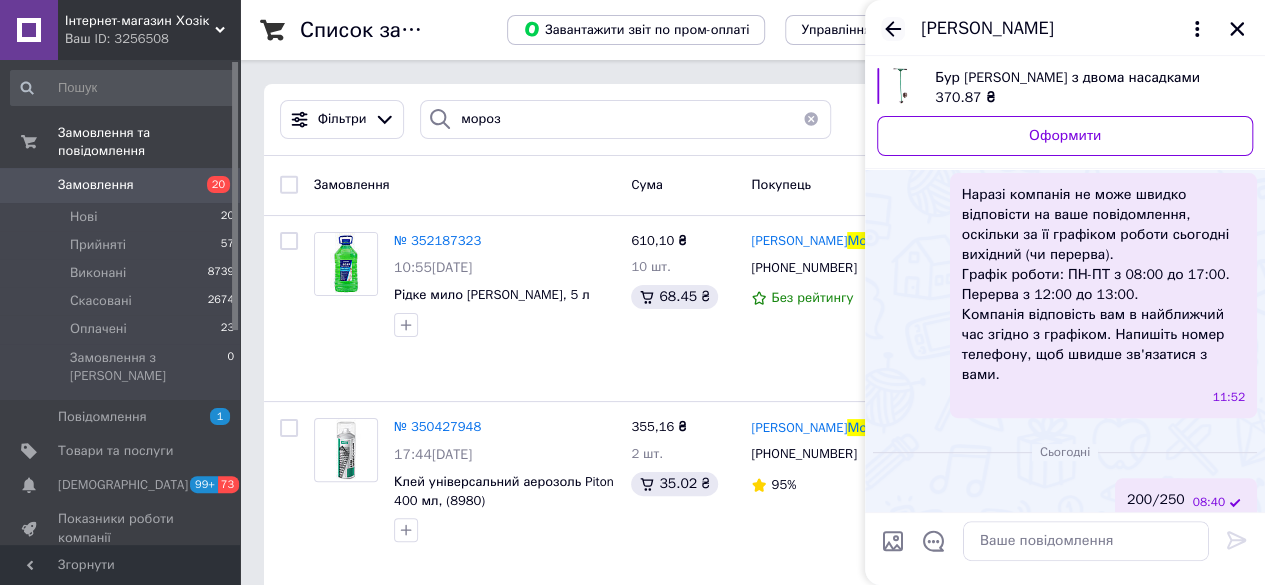 click 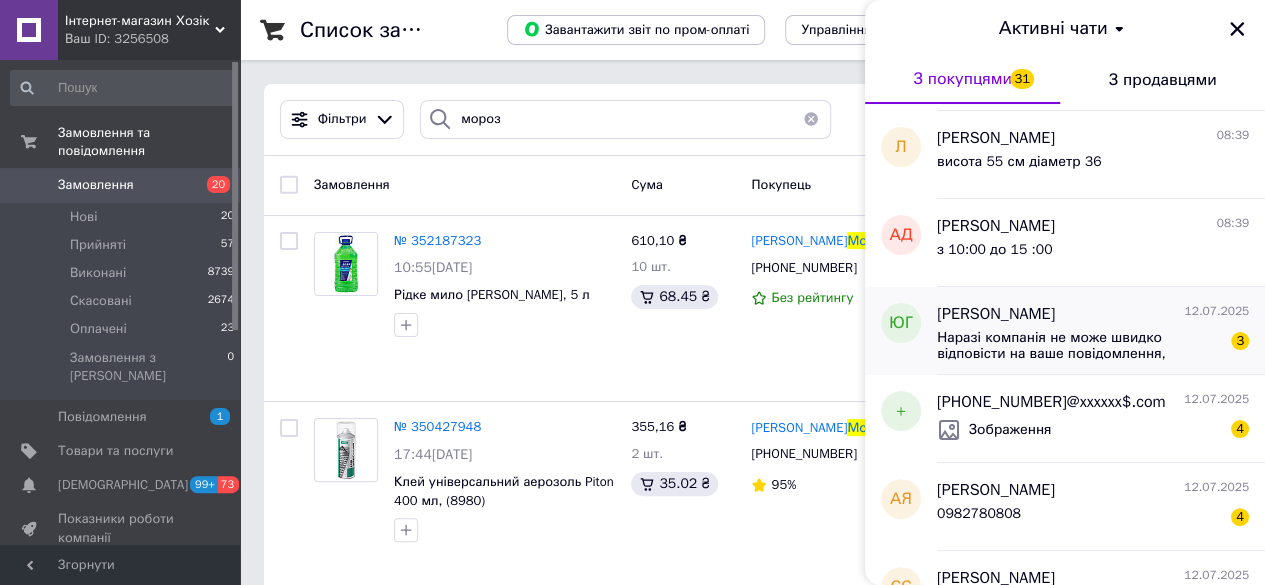 scroll, scrollTop: 100, scrollLeft: 0, axis: vertical 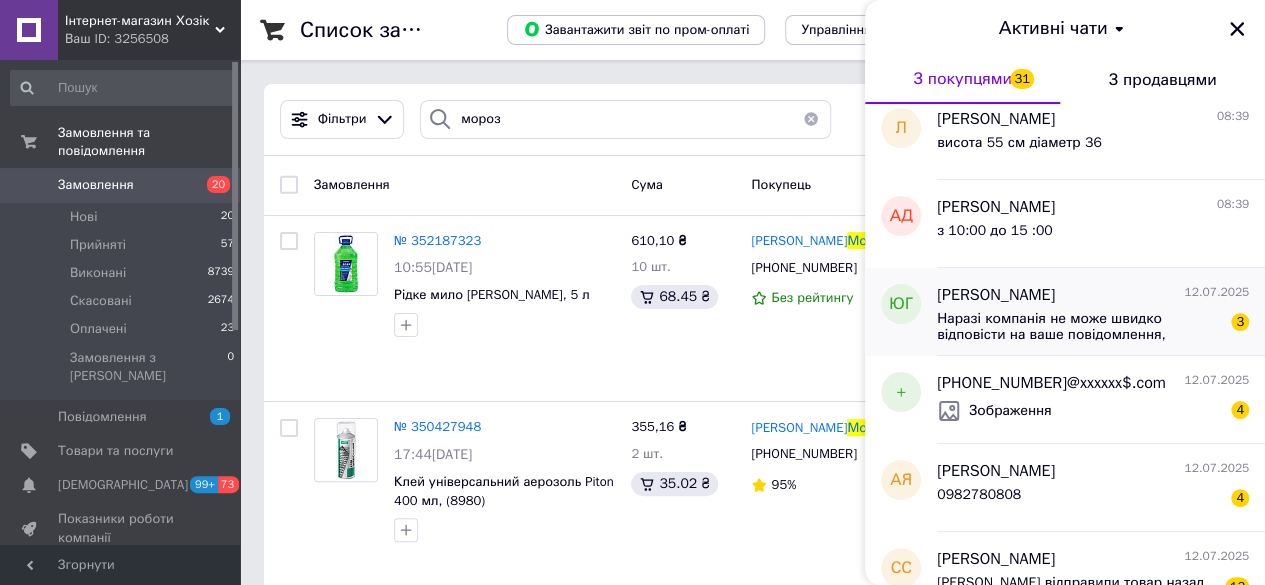 click on "Наразі компанія не може швидко відповісти на ваше повідомлення, оскільки за її графіком роботи сьогодні вихідний (чи перерва).
Графік роботи: ПН-ПТ з 08:00 до 17:00. Перерва з 12:00 до 13:00.
Компанія відповість вам в найближчий час згідно з графіком. Напишіть номер телефону, щоб швидше зв'язатися з вами." at bounding box center [1079, 327] 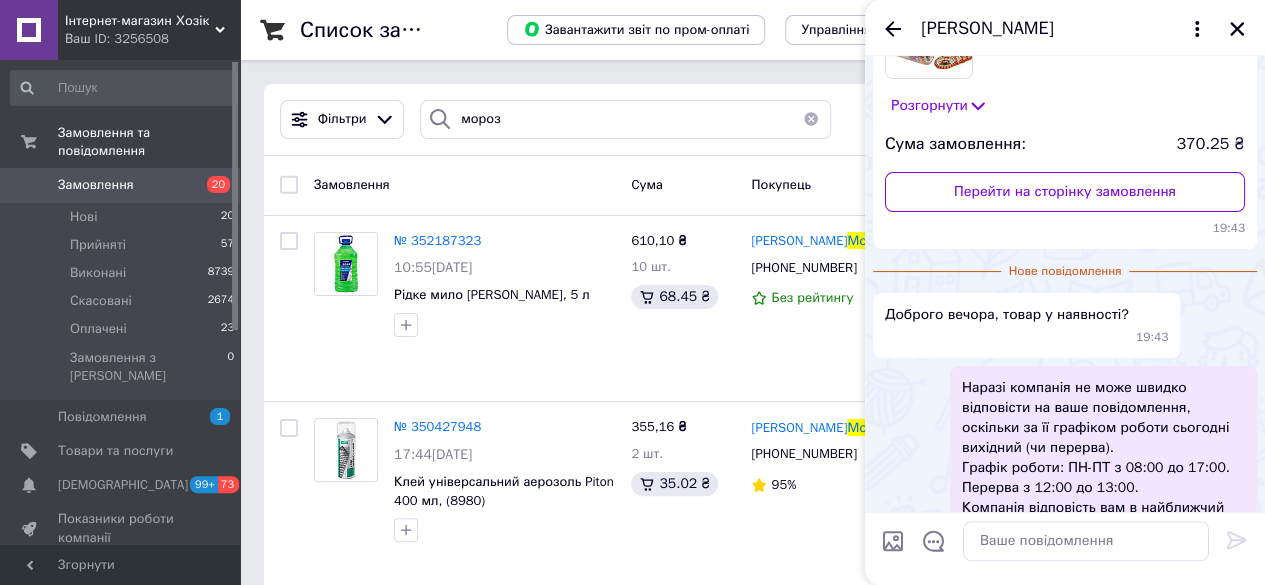 scroll, scrollTop: 332, scrollLeft: 0, axis: vertical 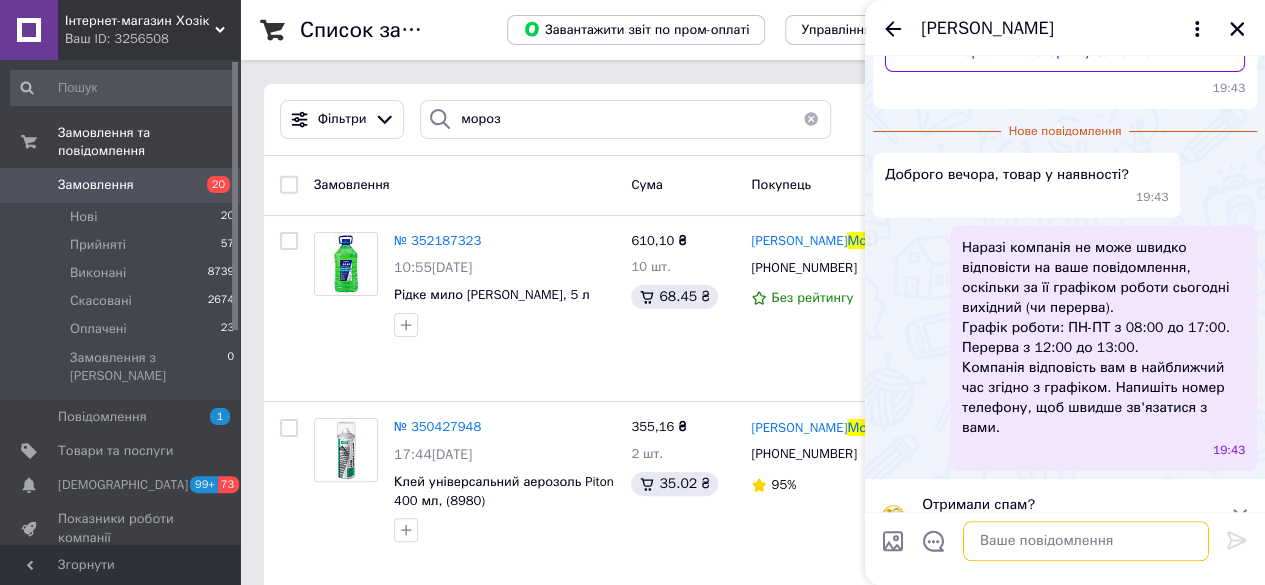 click at bounding box center (1086, 541) 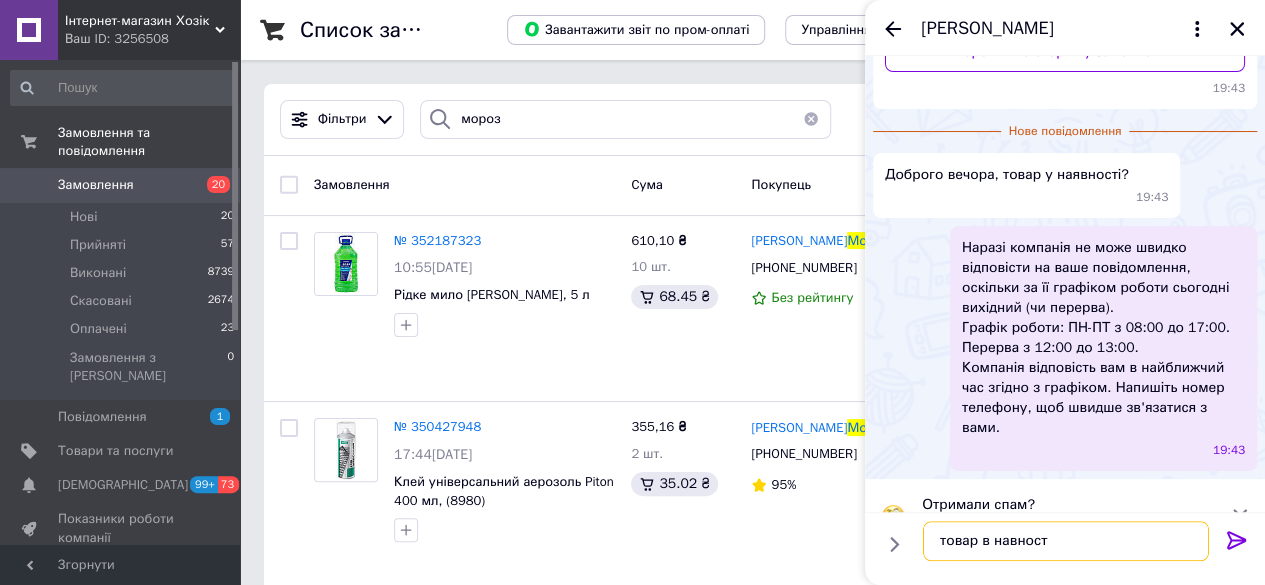 type on "товар в навності" 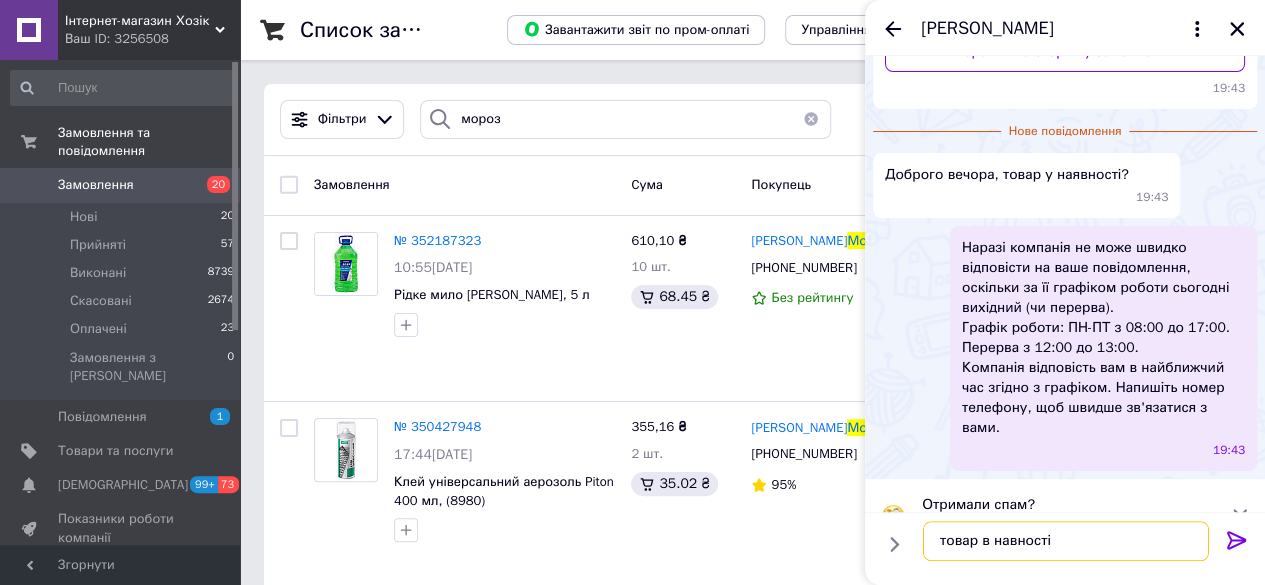 type 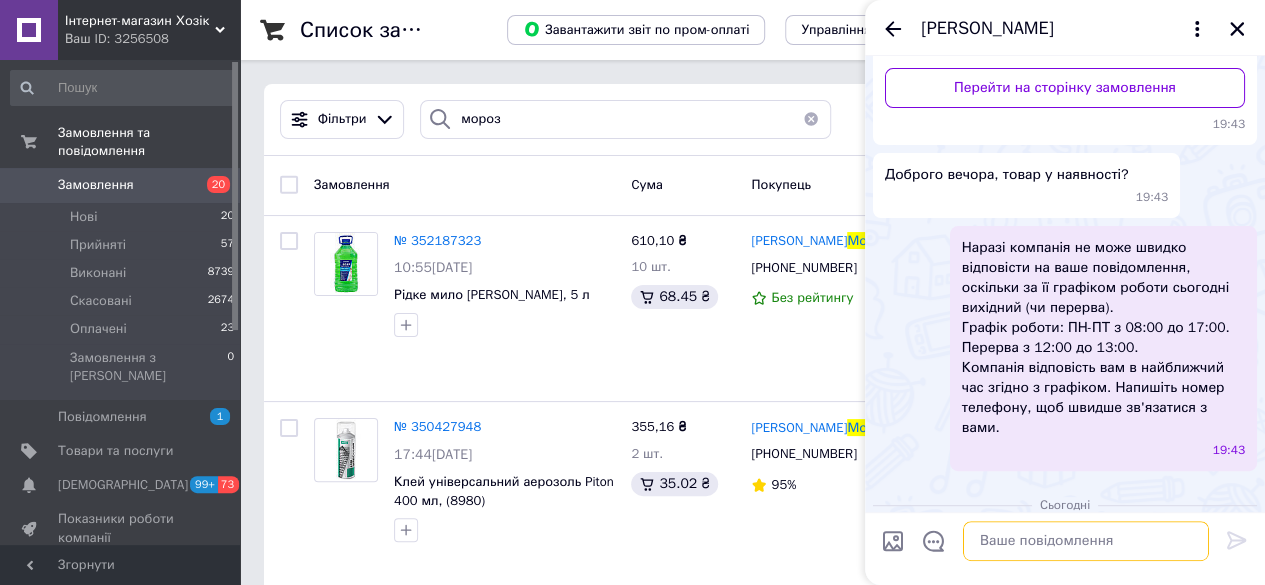scroll, scrollTop: 328, scrollLeft: 0, axis: vertical 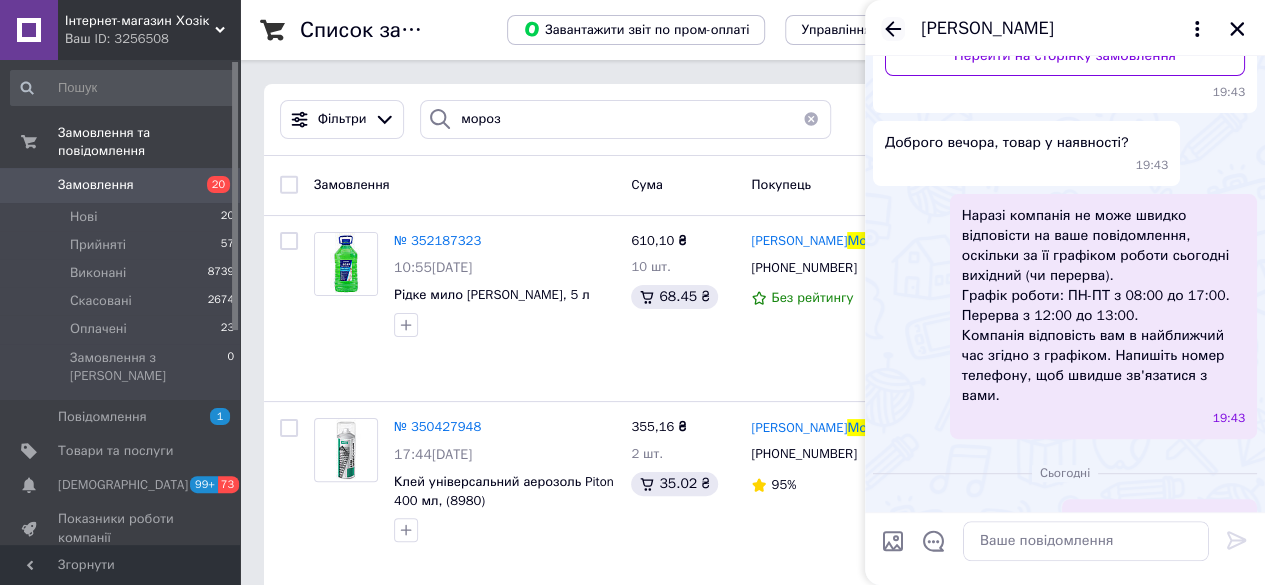 click 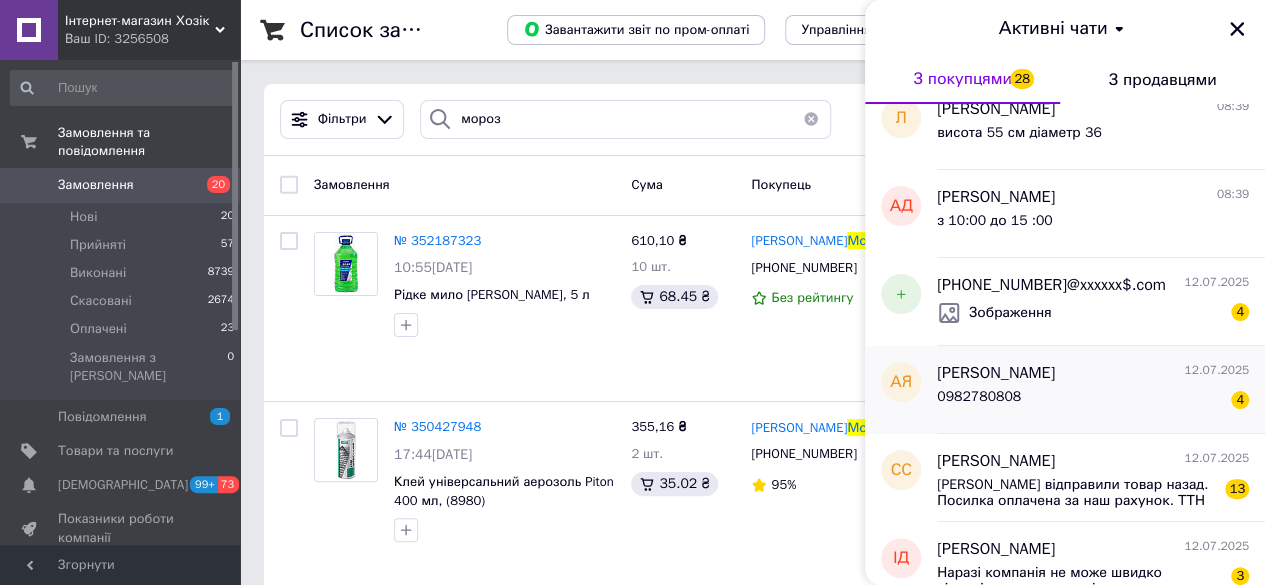 scroll, scrollTop: 200, scrollLeft: 0, axis: vertical 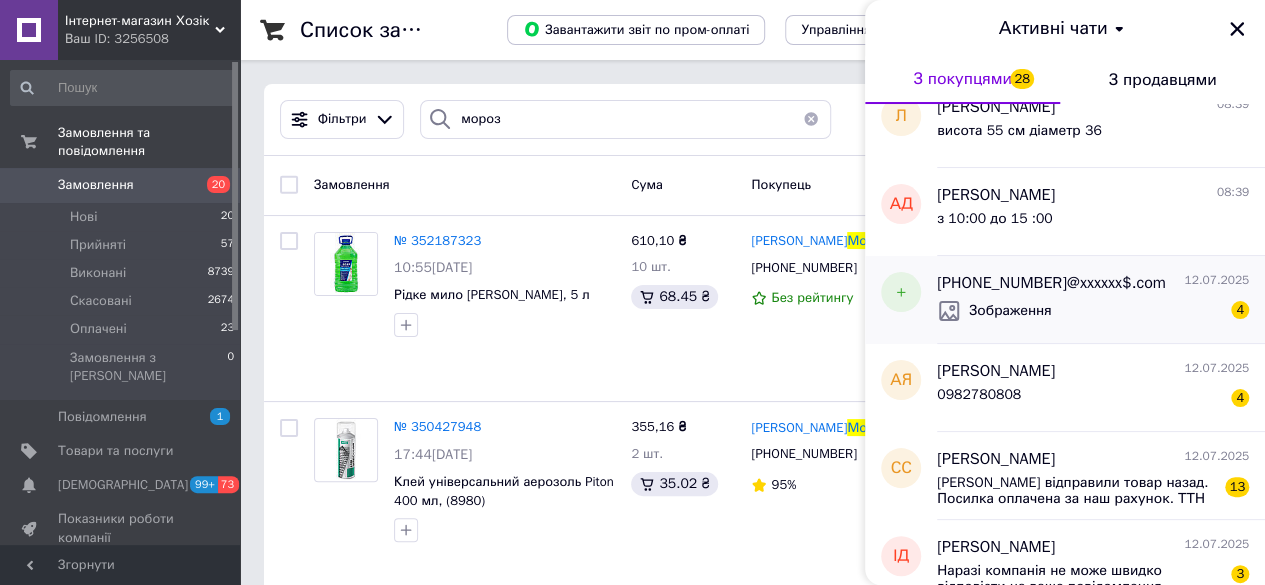 click on "Зображення" at bounding box center (994, 313) 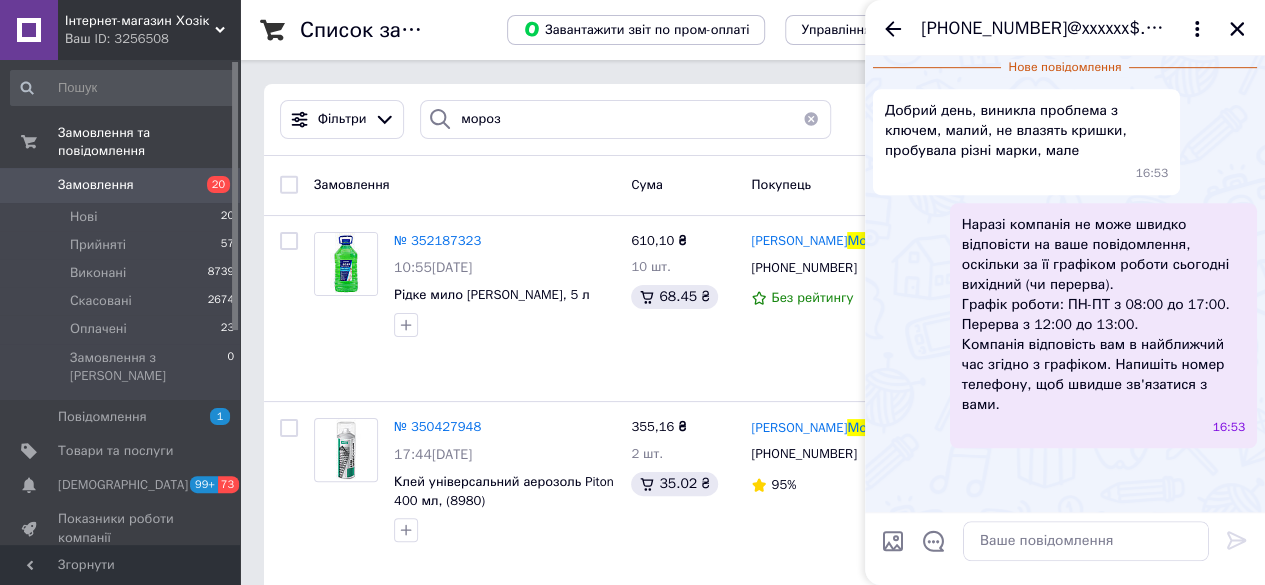scroll, scrollTop: 1115, scrollLeft: 0, axis: vertical 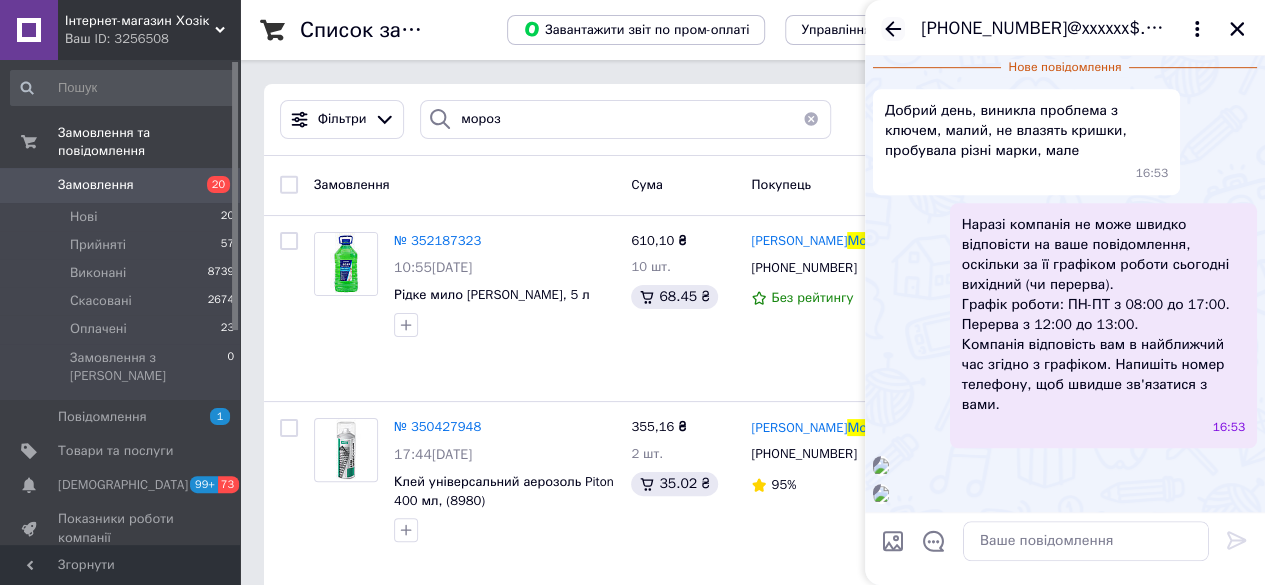 click 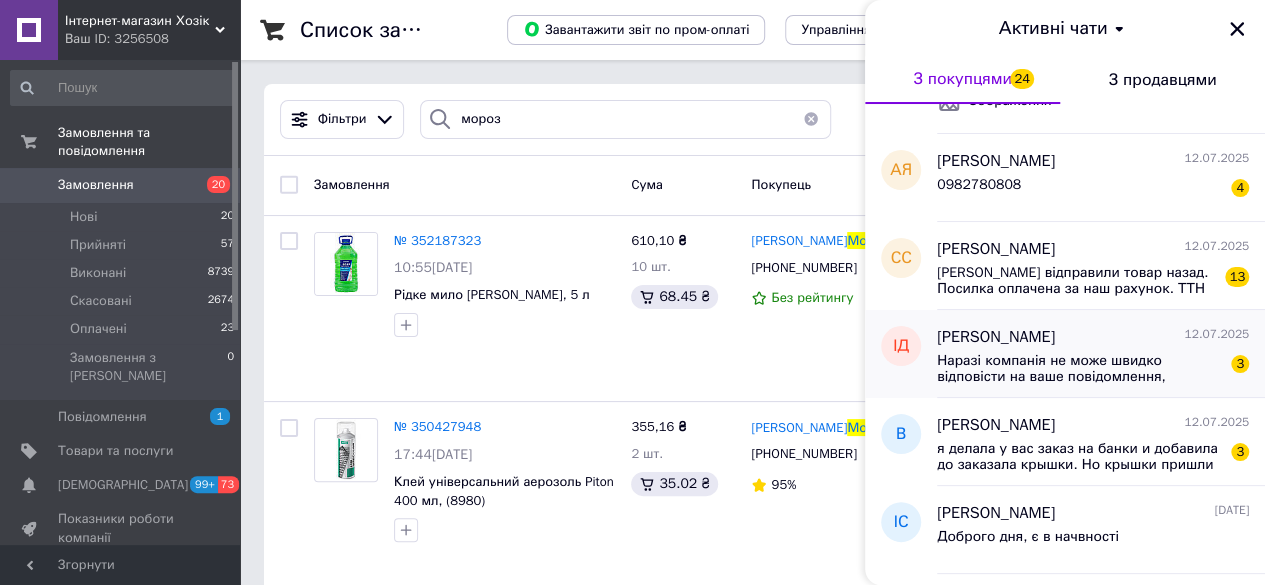 scroll, scrollTop: 300, scrollLeft: 0, axis: vertical 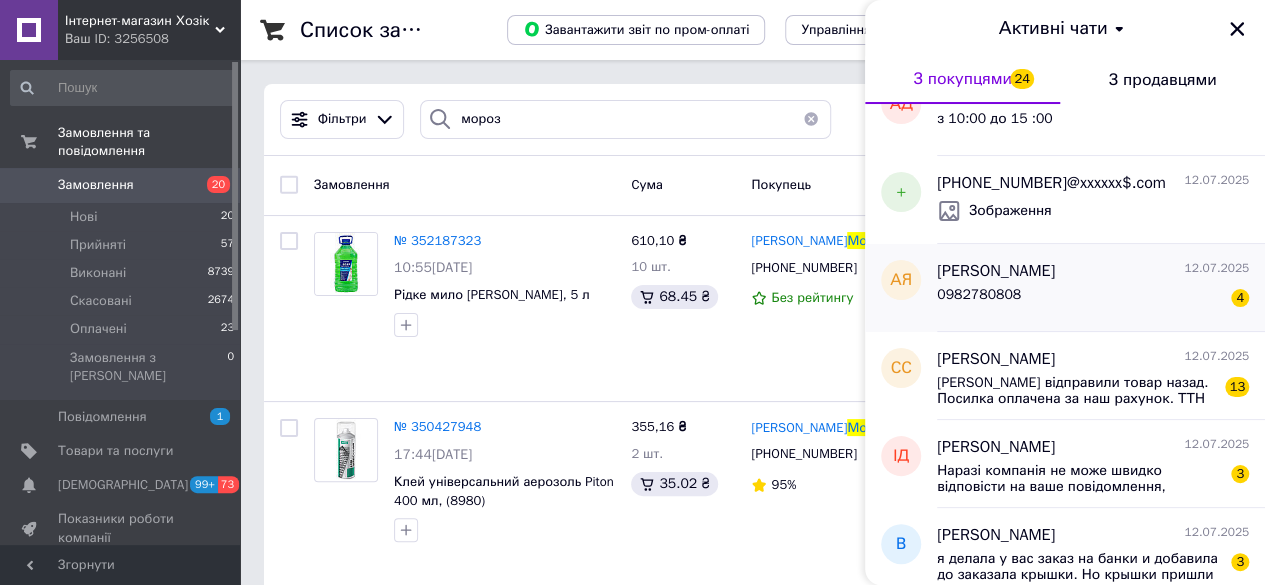 click on "0982780808 4" at bounding box center [1093, 299] 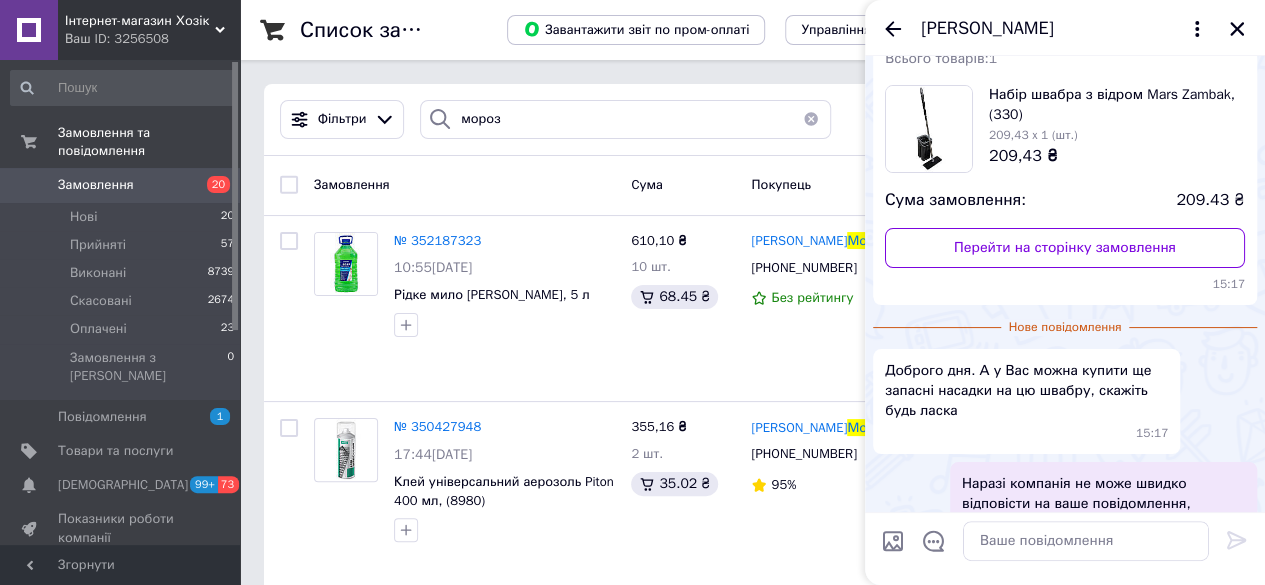 scroll, scrollTop: 300, scrollLeft: 0, axis: vertical 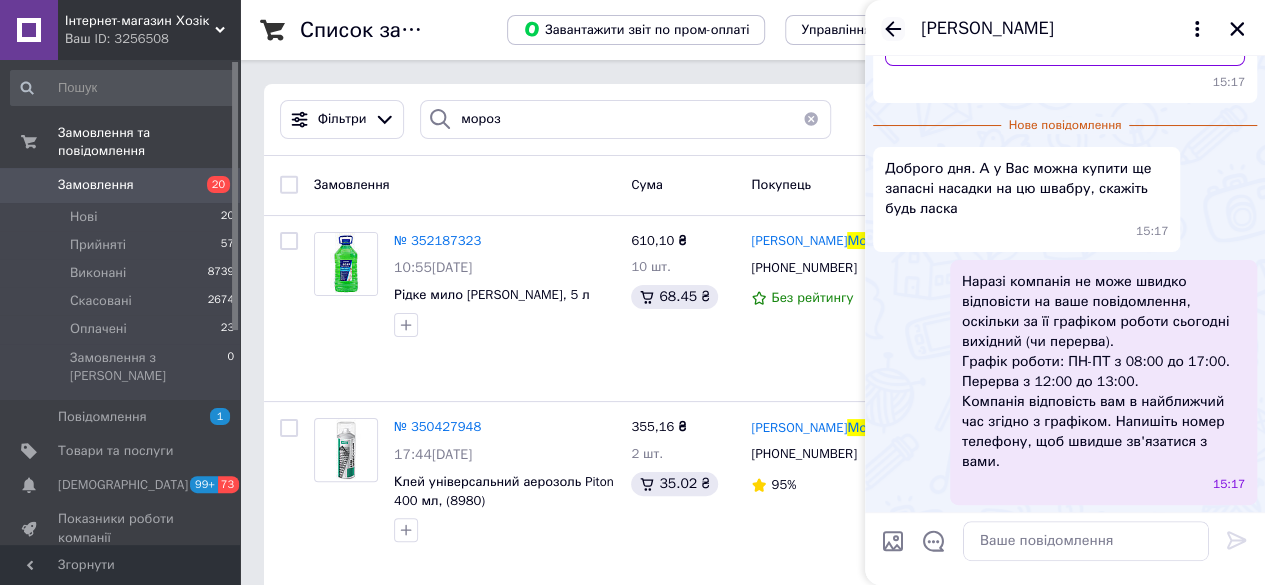 click 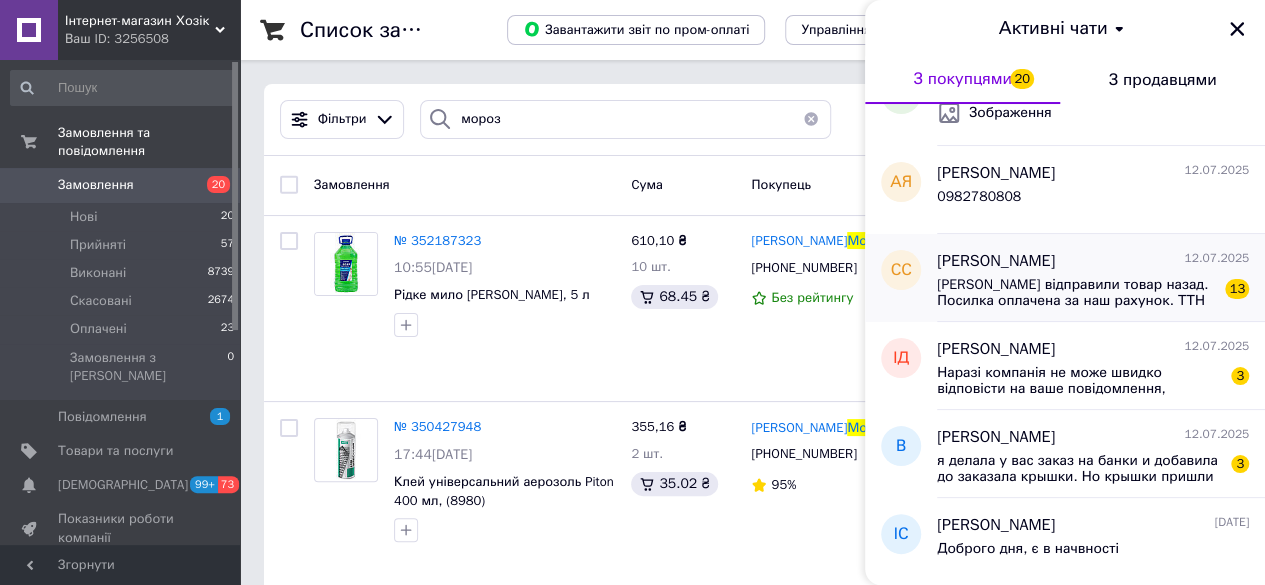 scroll, scrollTop: 400, scrollLeft: 0, axis: vertical 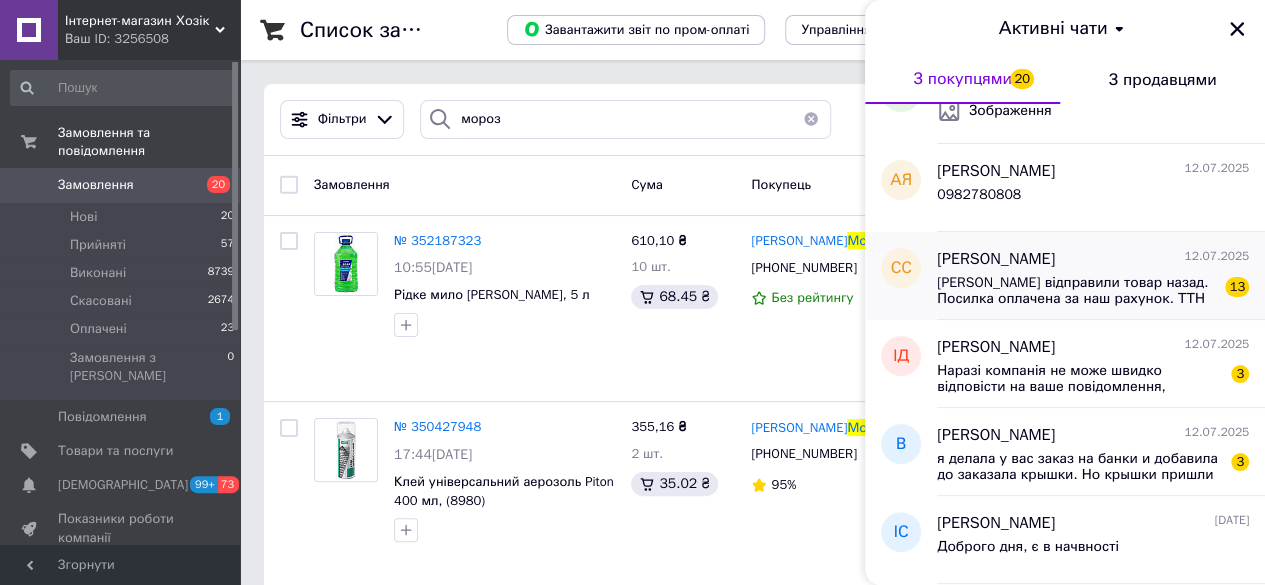 click on "[PERSON_NAME] відправили товар назад. Посилка оплачена за наш рахунок. ТТН 0505337133007." at bounding box center [1079, 291] 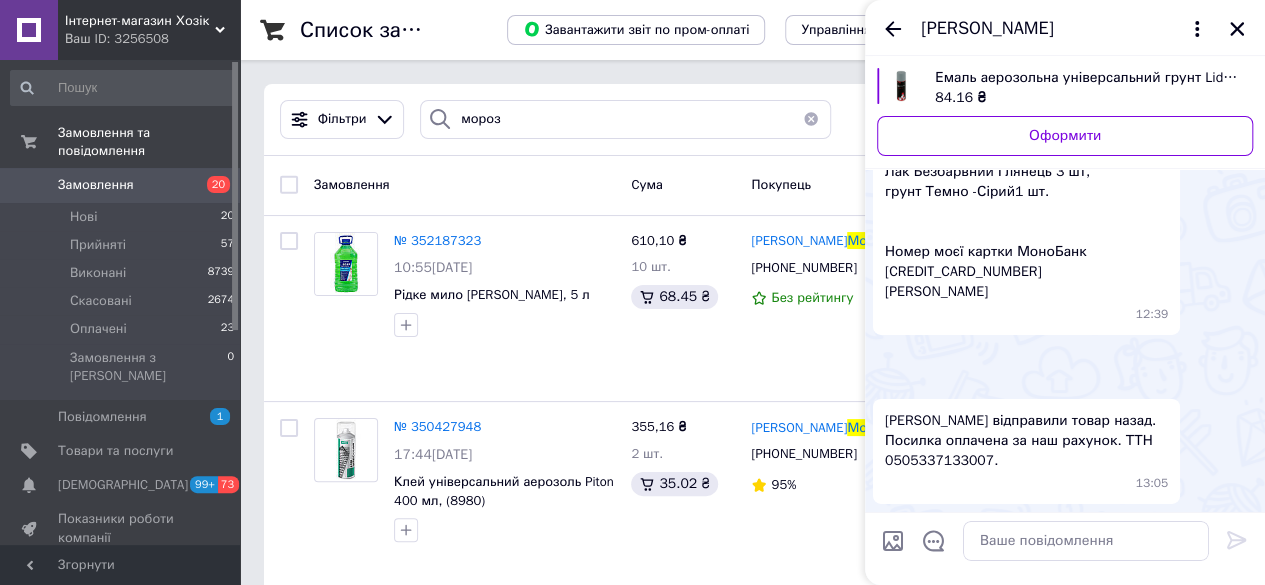 scroll, scrollTop: 4784, scrollLeft: 0, axis: vertical 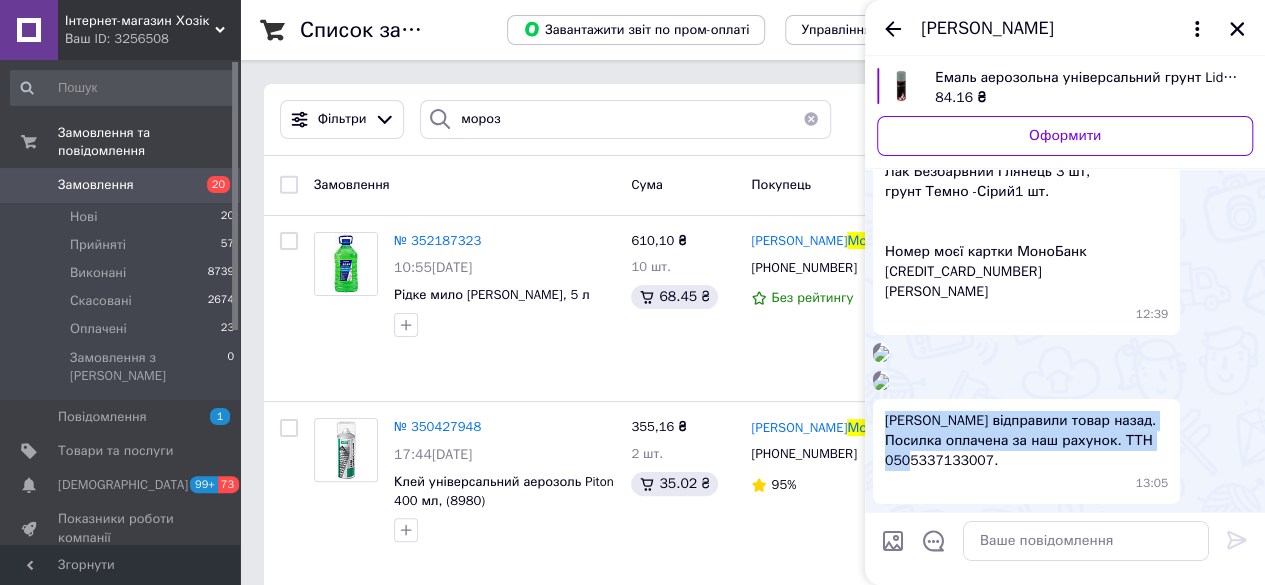 drag, startPoint x: 992, startPoint y: 466, endPoint x: 883, endPoint y: 423, distance: 117.17508 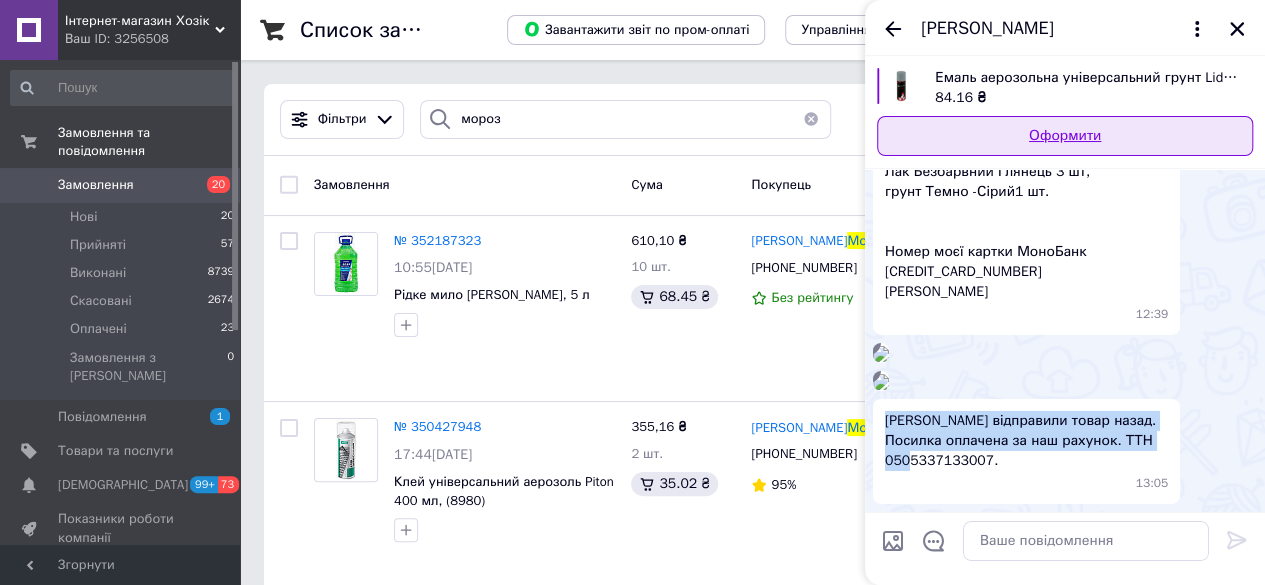 click on "Оформити" at bounding box center [1065, 136] 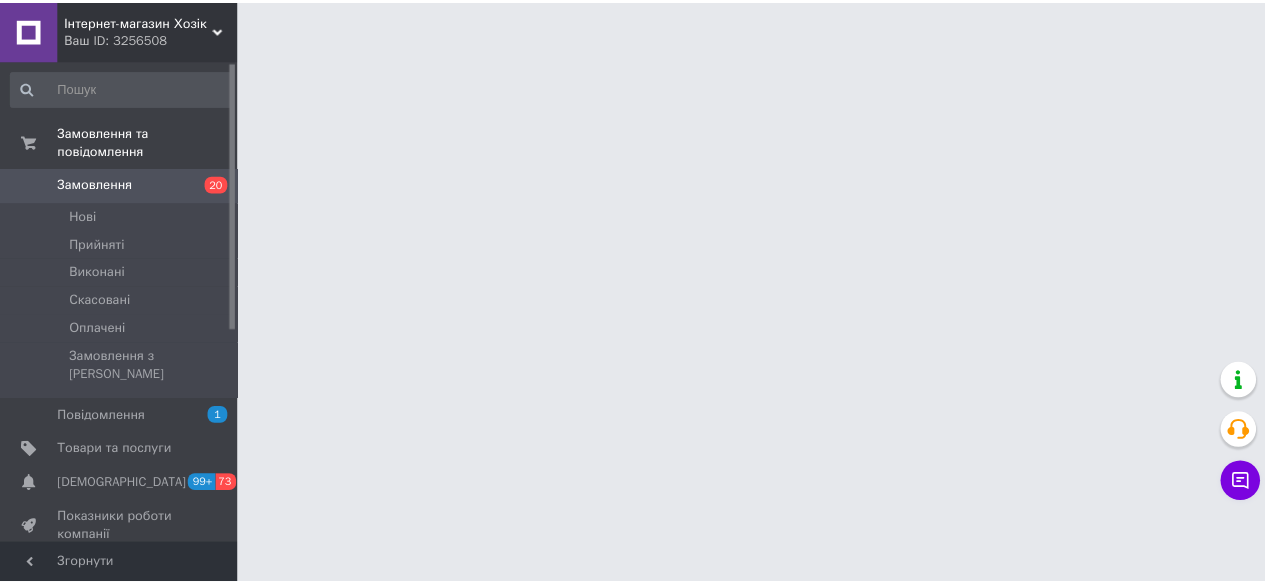 scroll, scrollTop: 0, scrollLeft: 0, axis: both 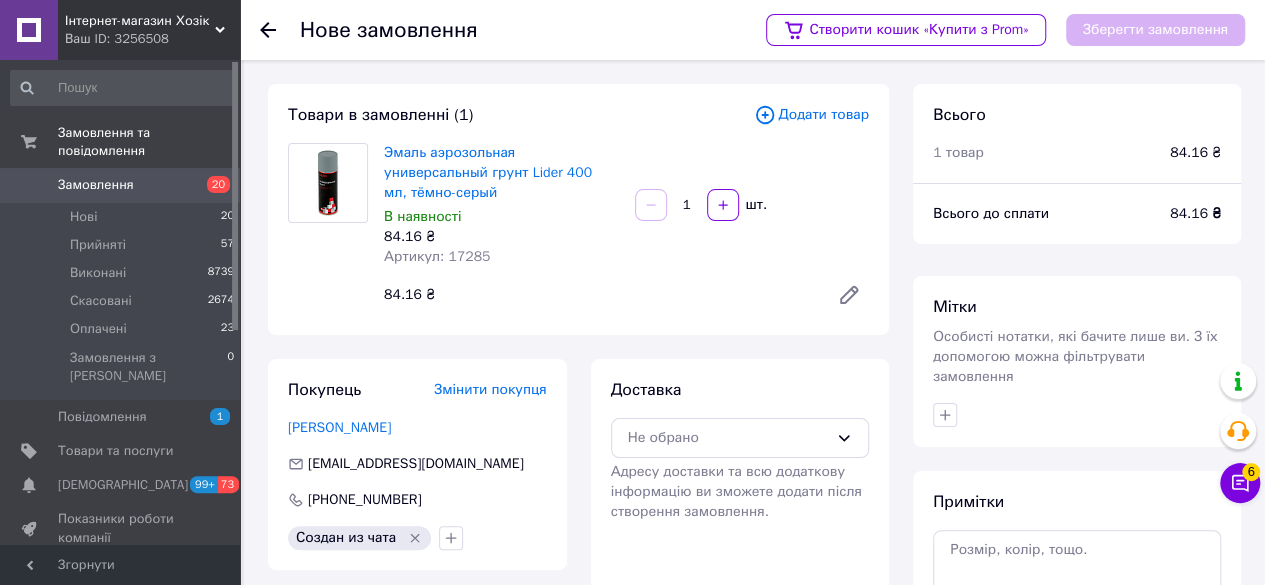 click 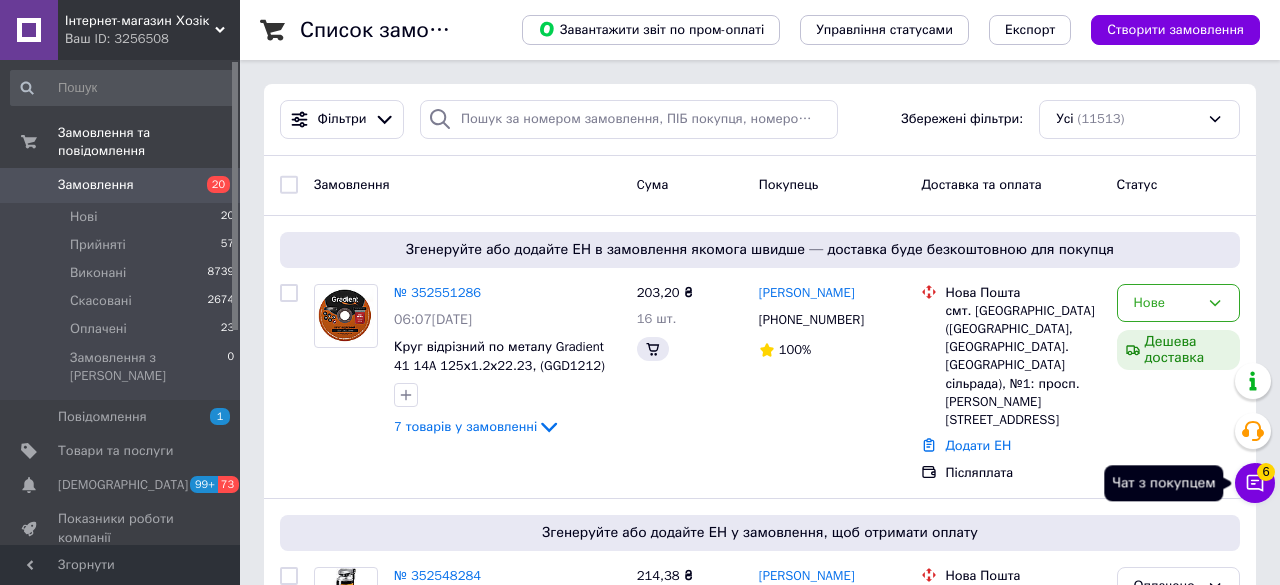 click on "Чат з покупцем 6" at bounding box center [1255, 483] 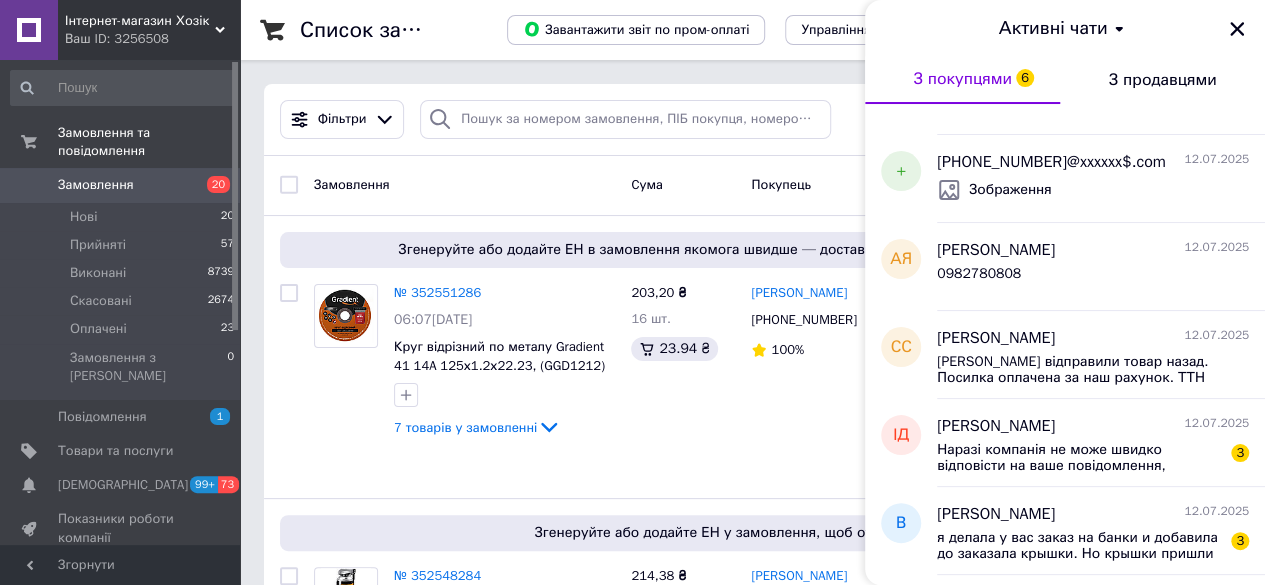 scroll, scrollTop: 400, scrollLeft: 0, axis: vertical 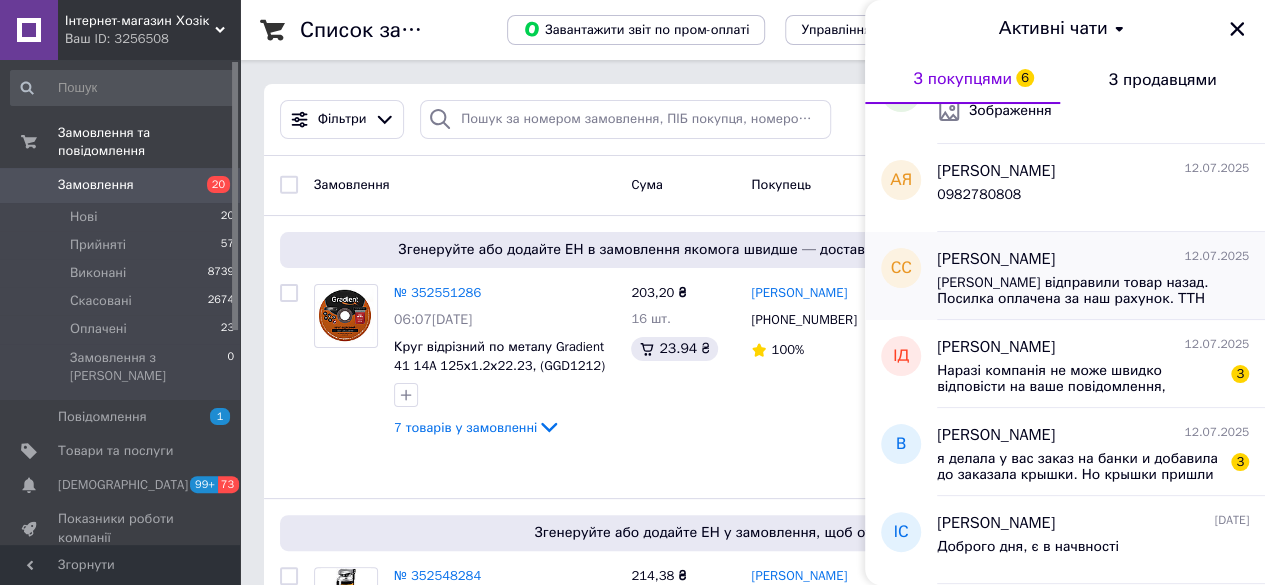 click on "[PERSON_NAME] відправили товар назад. Посилка оплачена за наш рахунок. ТТН 0505337133007." at bounding box center [1079, 291] 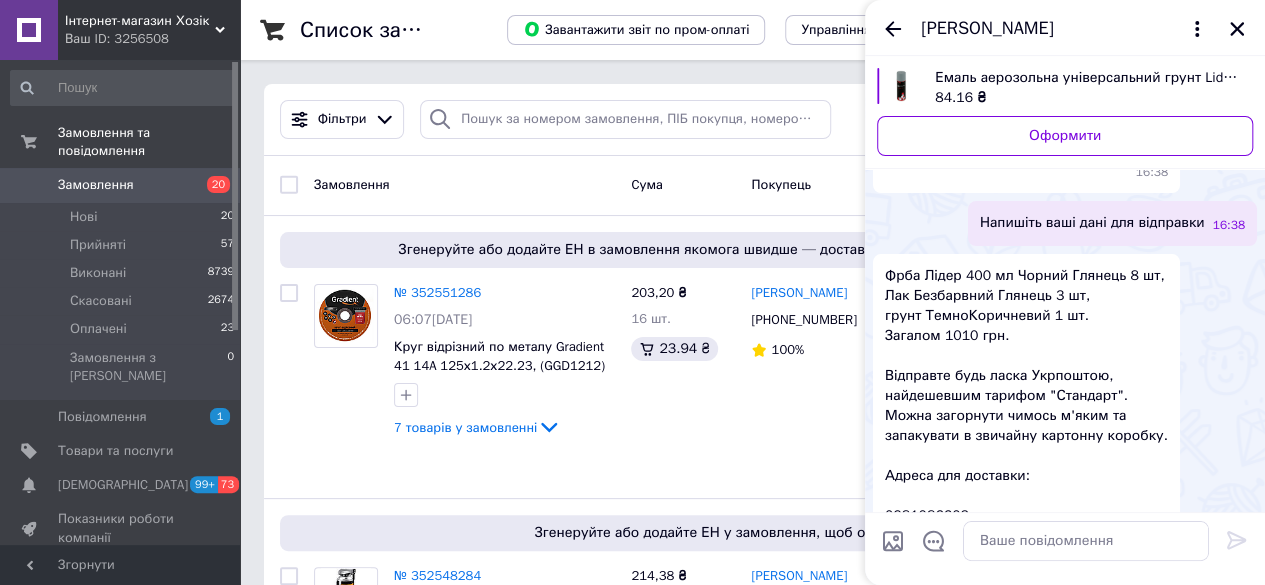 scroll, scrollTop: 4712, scrollLeft: 0, axis: vertical 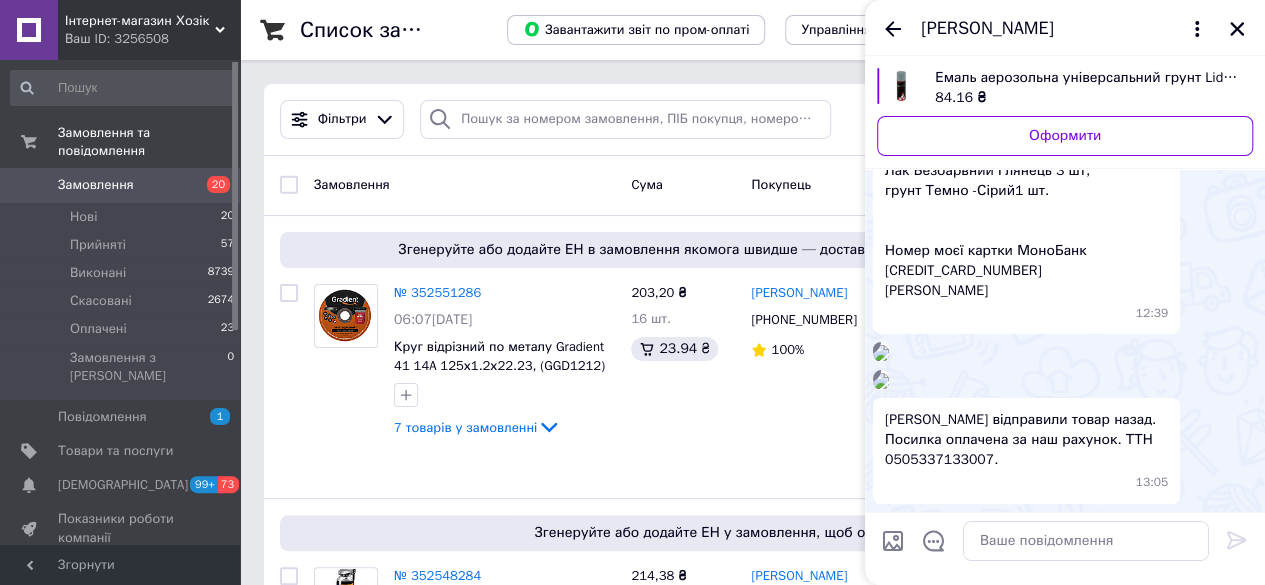 drag, startPoint x: 1091, startPoint y: 29, endPoint x: 1001, endPoint y: 31, distance: 90.02222 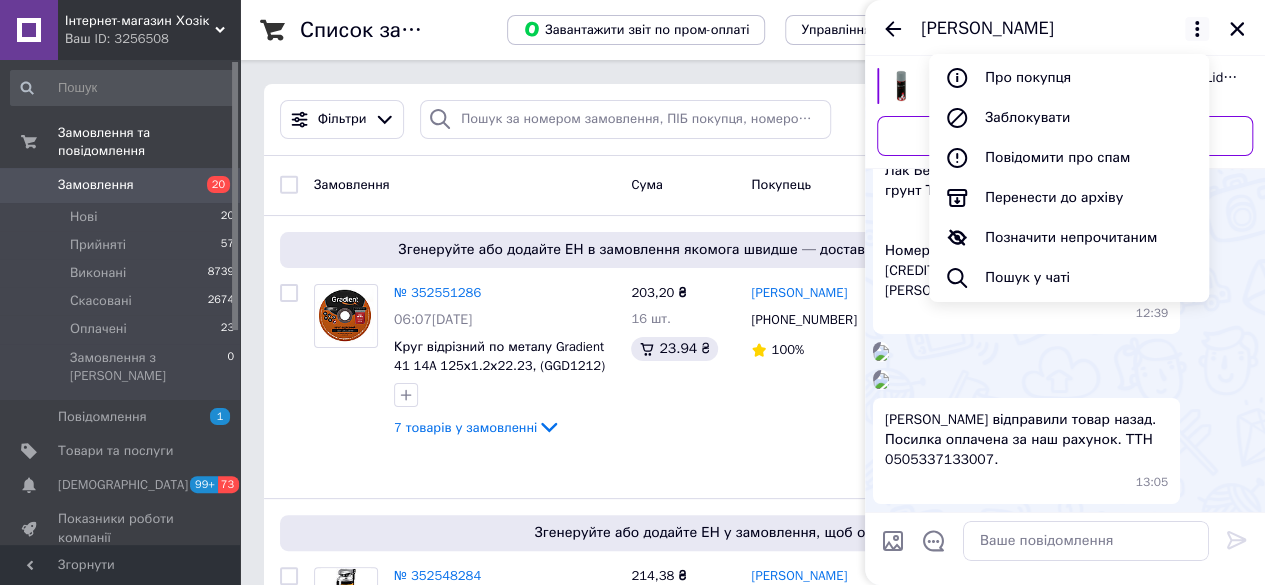scroll, scrollTop: 512, scrollLeft: 0, axis: vertical 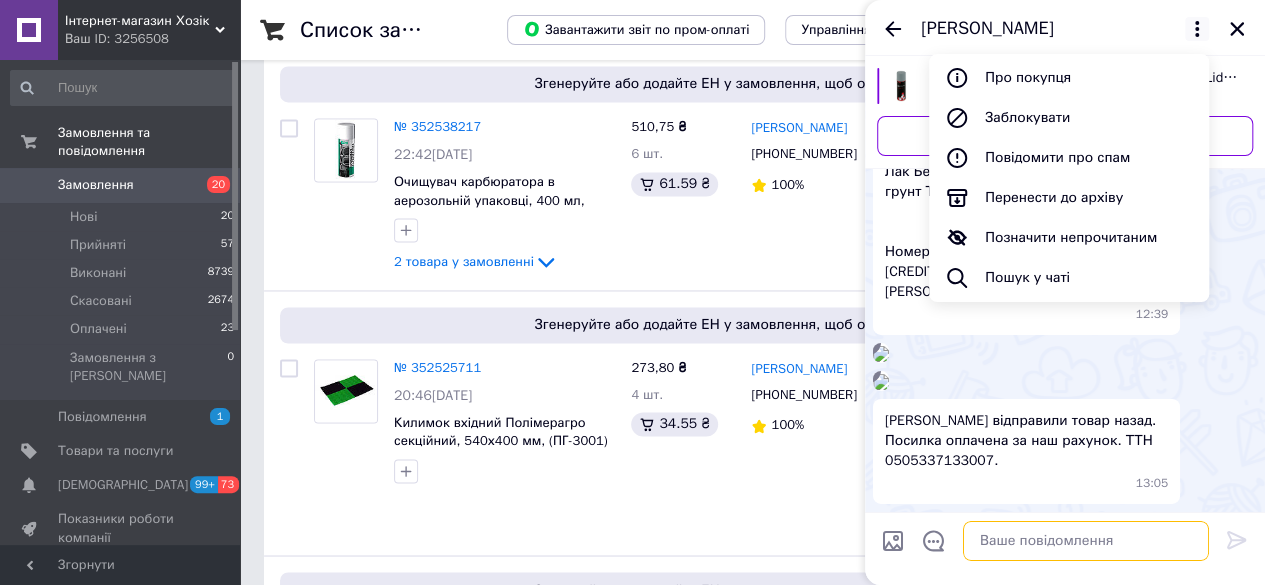 click at bounding box center (1086, 541) 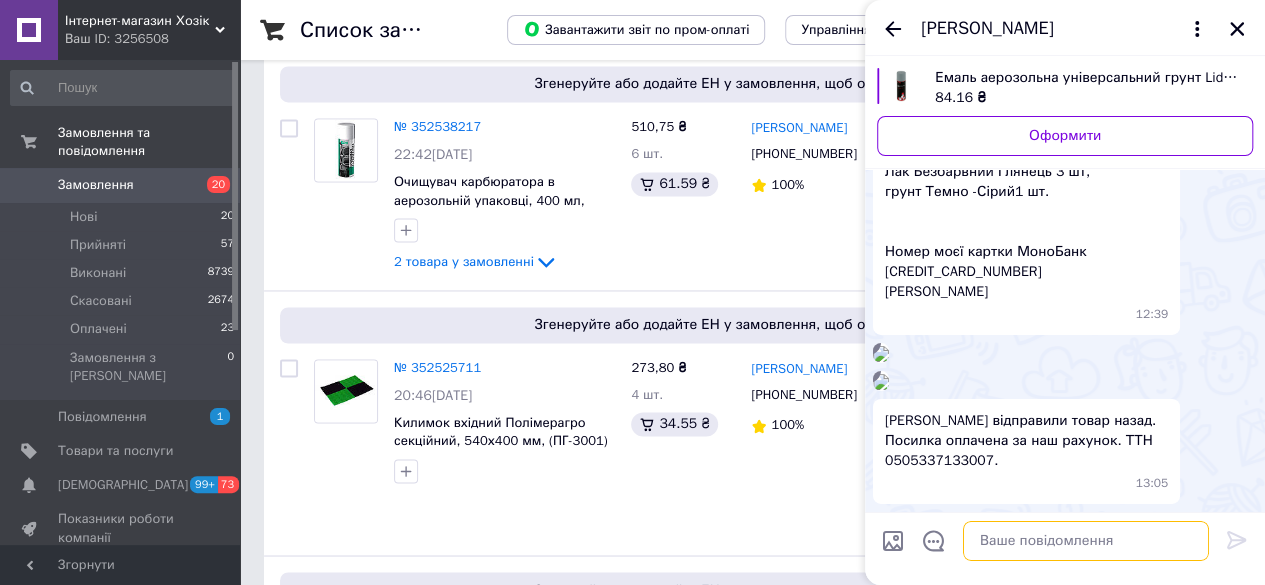 scroll, scrollTop: 3960, scrollLeft: 0, axis: vertical 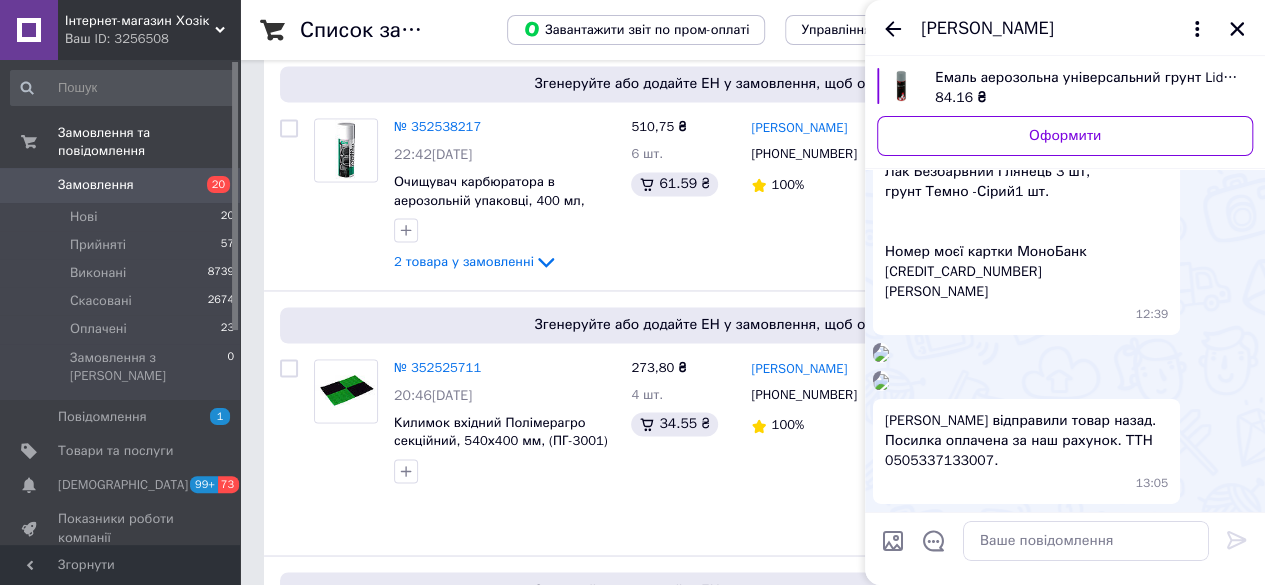 drag, startPoint x: 1029, startPoint y: 357, endPoint x: 1075, endPoint y: 355, distance: 46.043457 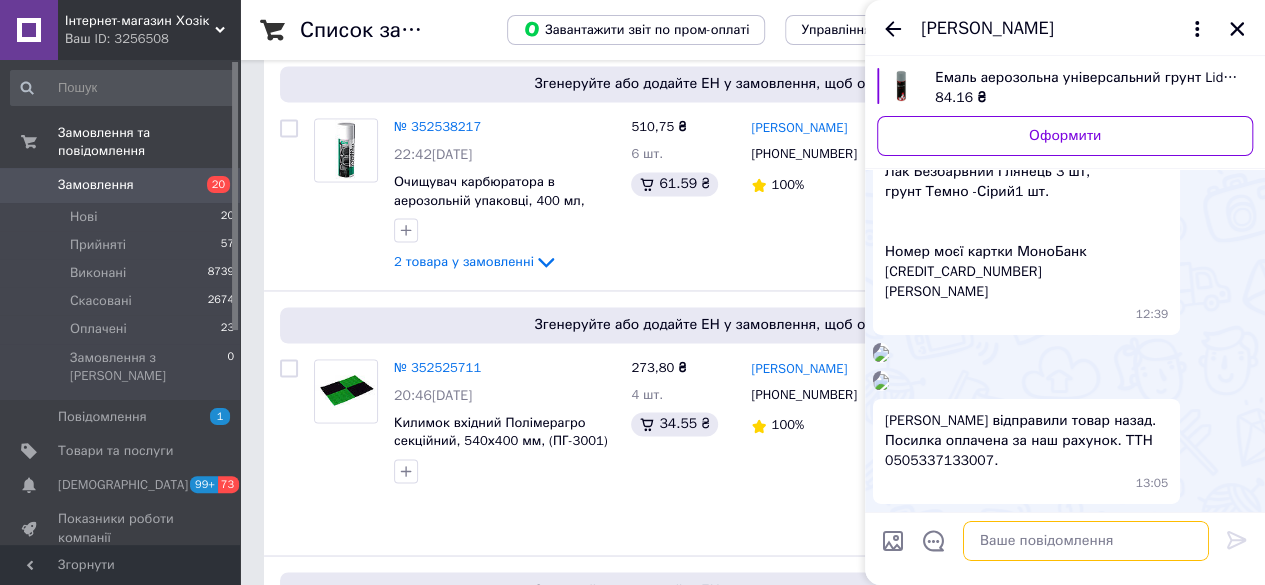 click at bounding box center (1086, 541) 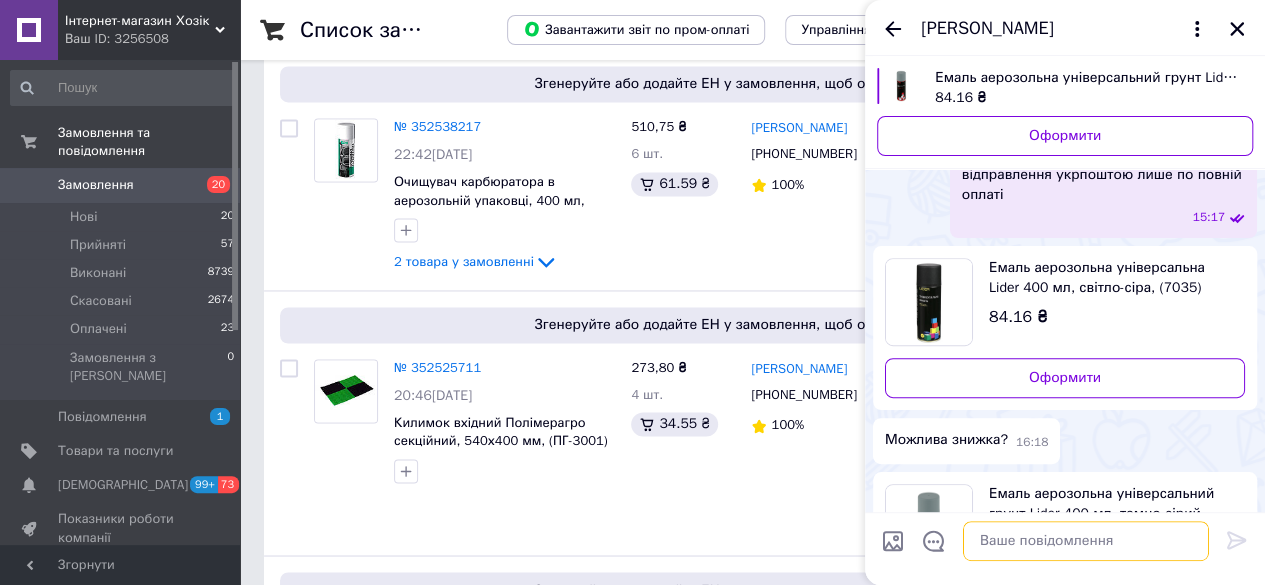 scroll, scrollTop: 300, scrollLeft: 0, axis: vertical 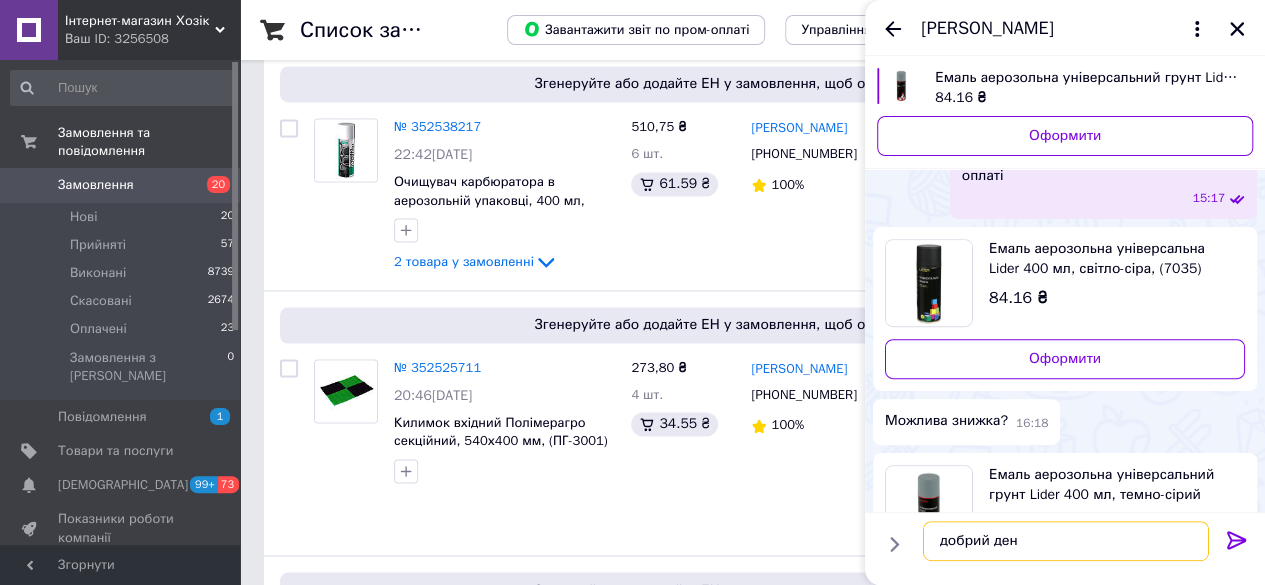 type on "добрий день" 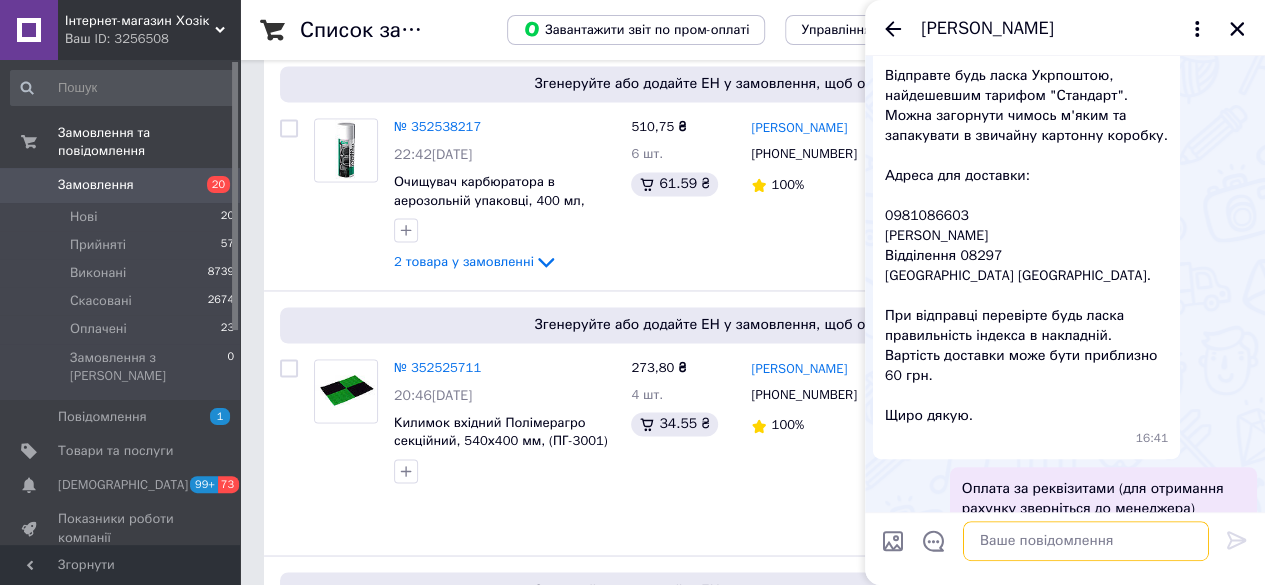 scroll, scrollTop: 4941, scrollLeft: 0, axis: vertical 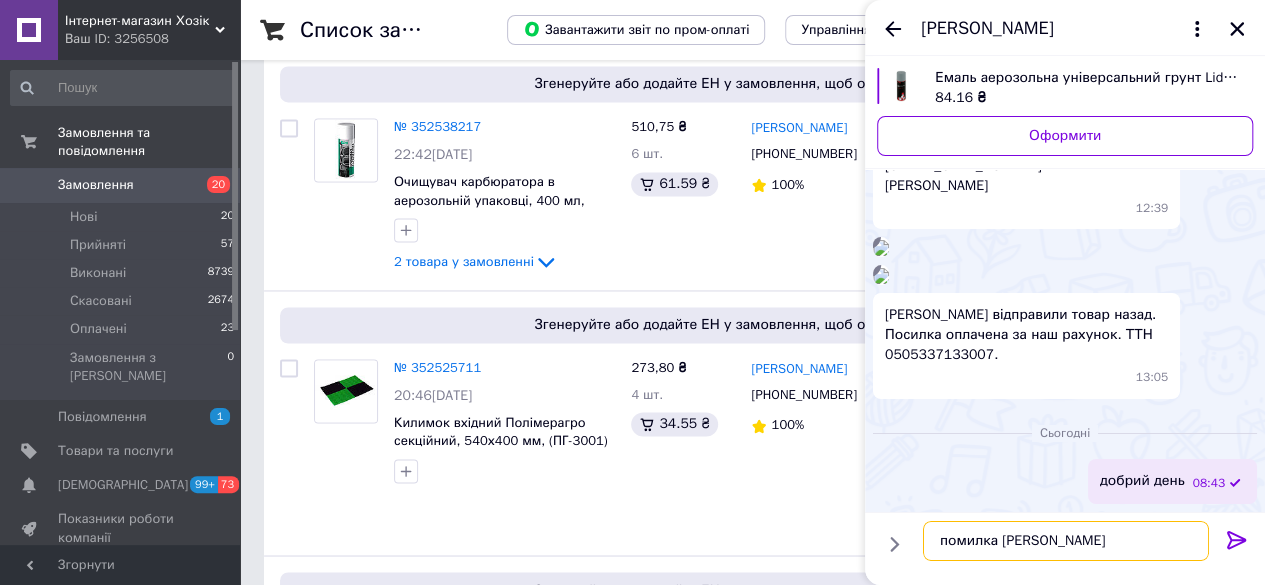 type on "помилка вийшла" 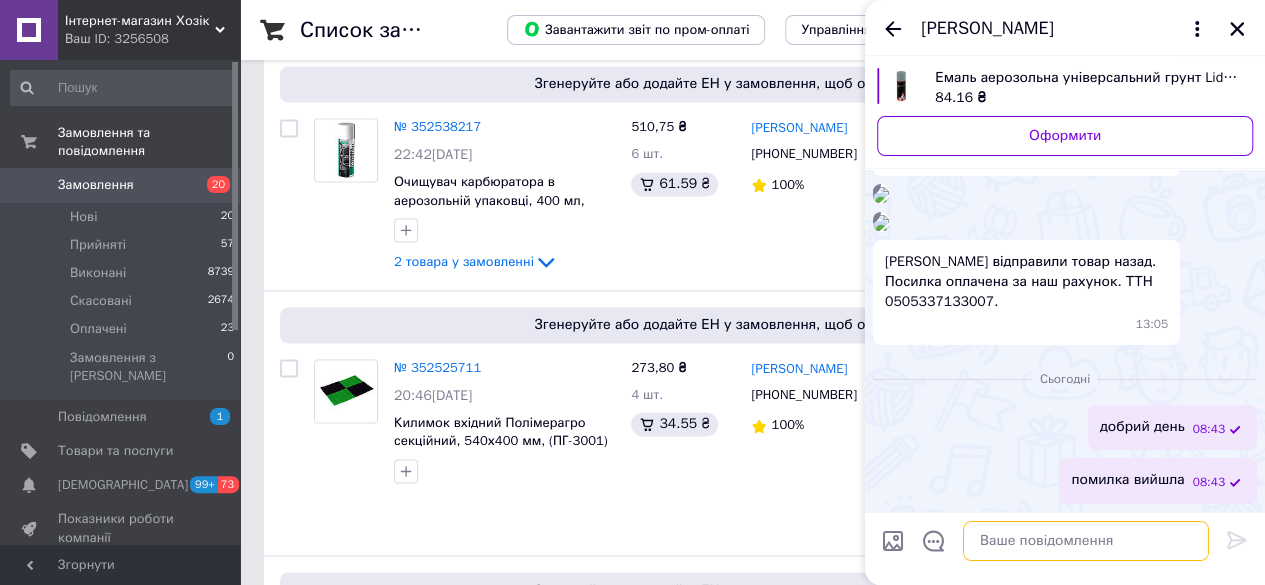 scroll, scrollTop: 4943, scrollLeft: 0, axis: vertical 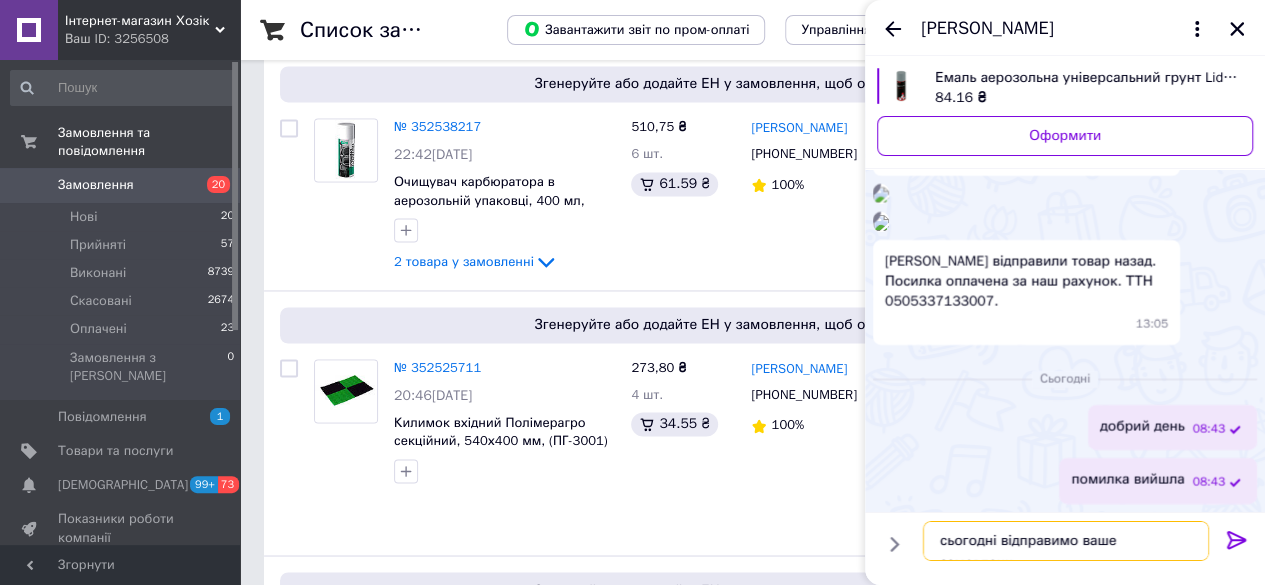 type on "сьогодні відправимо ваше замовлення" 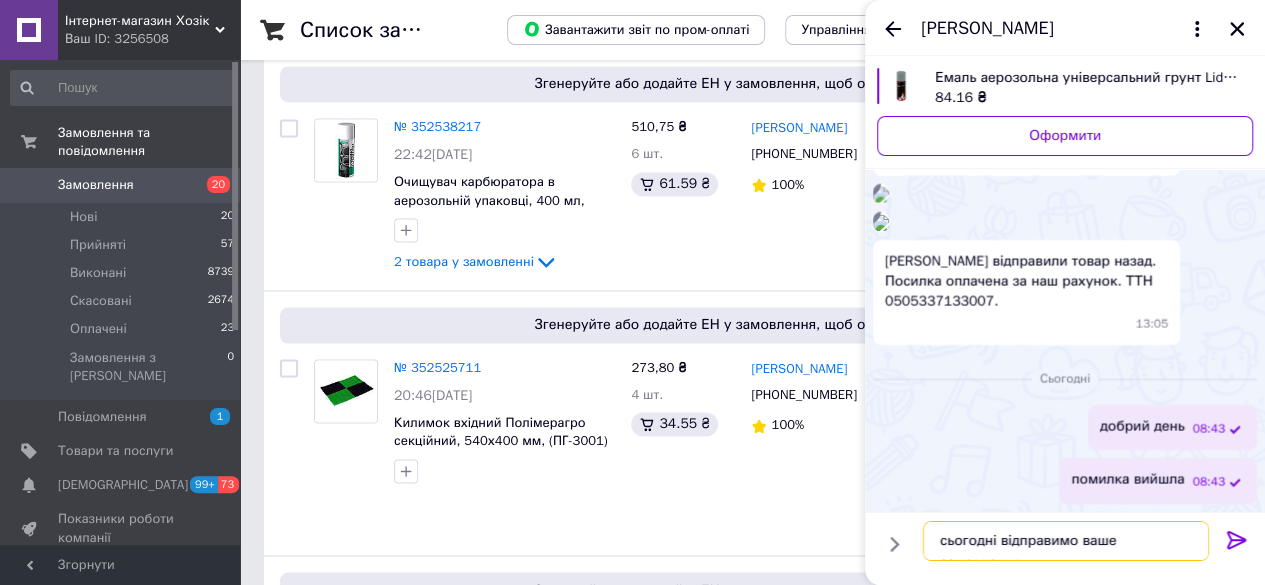 type 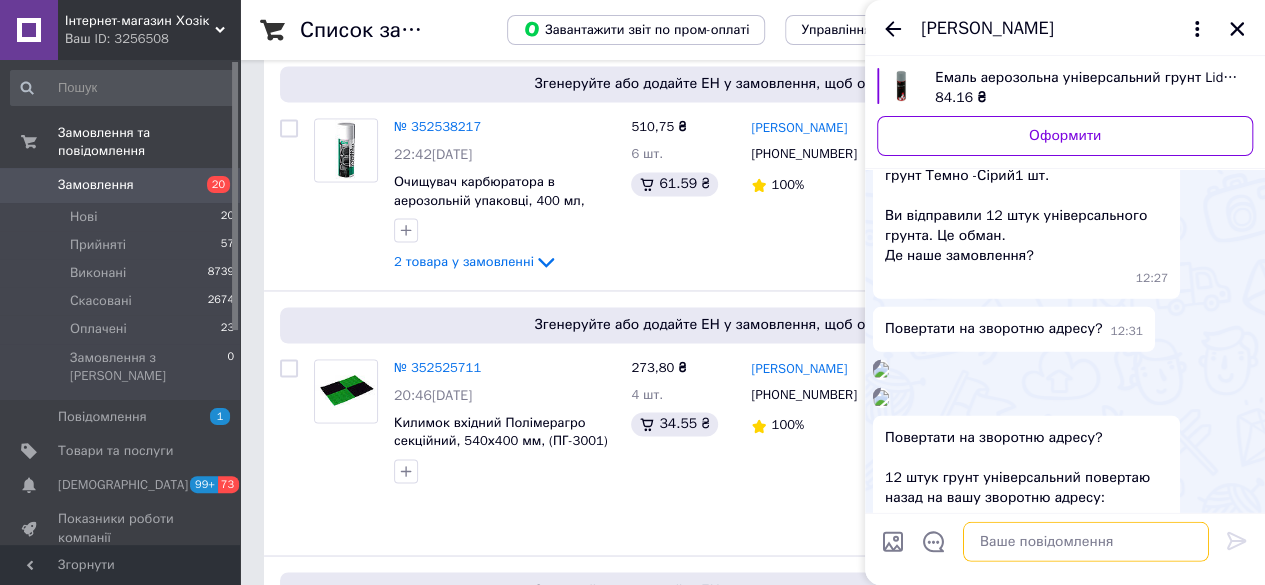 scroll, scrollTop: 2716, scrollLeft: 0, axis: vertical 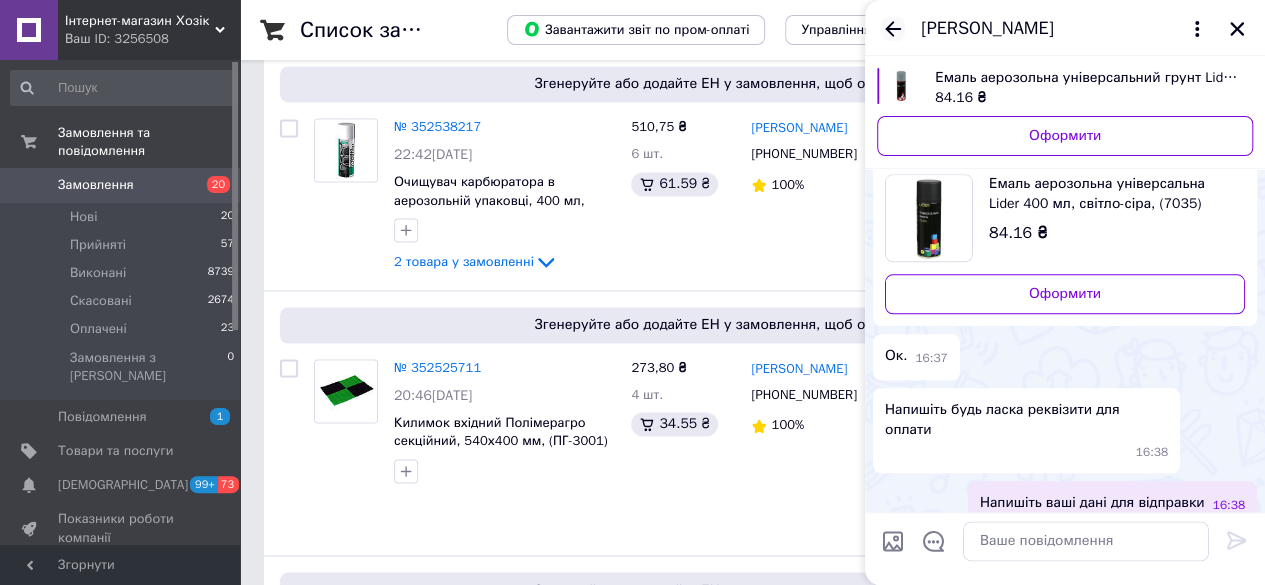 click 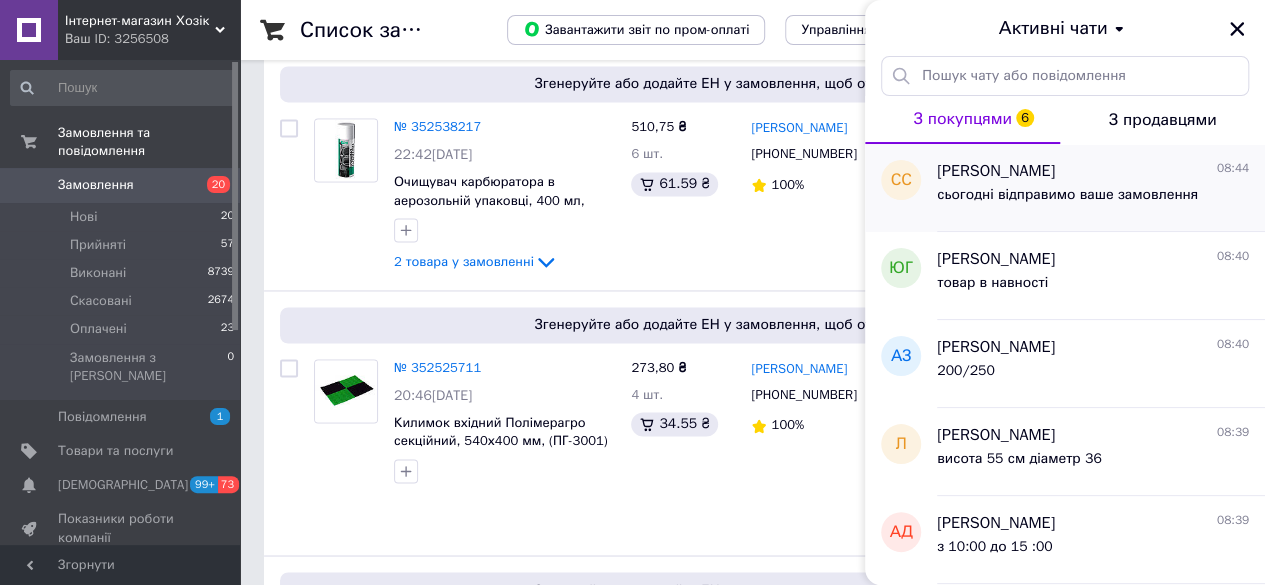 click on "[PERSON_NAME]" at bounding box center (996, 171) 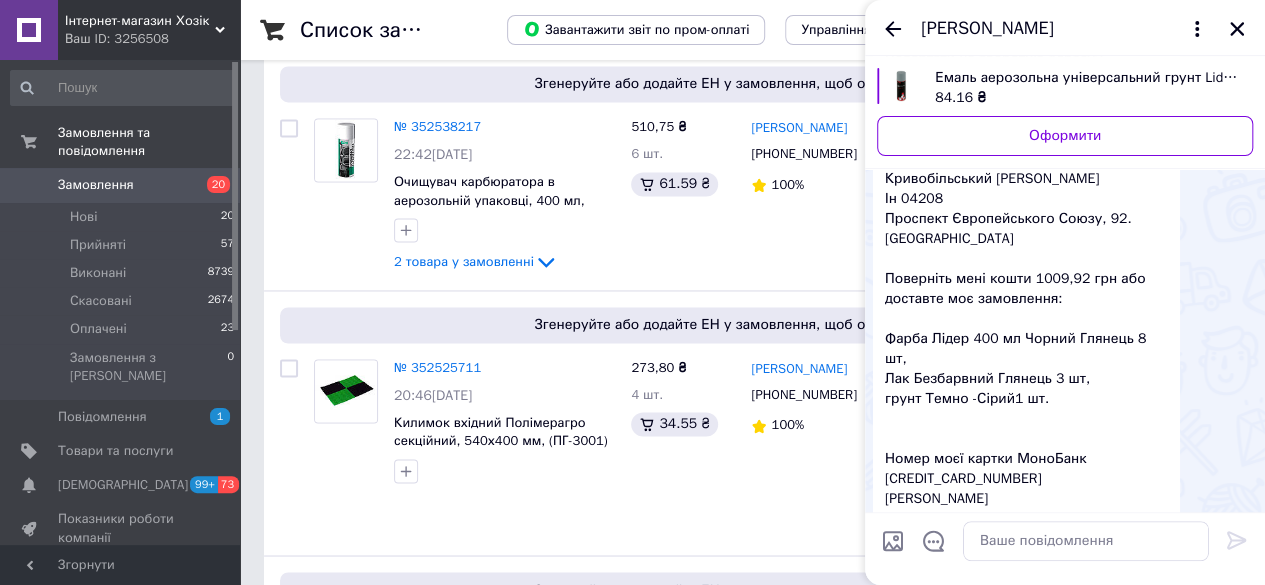 scroll, scrollTop: 4221, scrollLeft: 0, axis: vertical 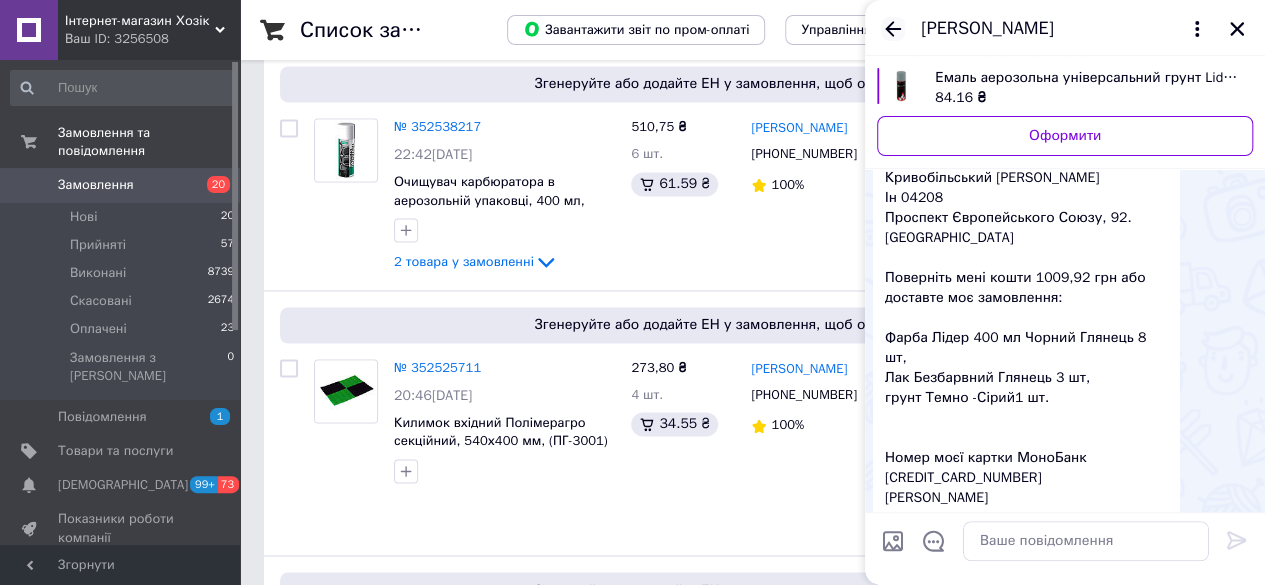 click 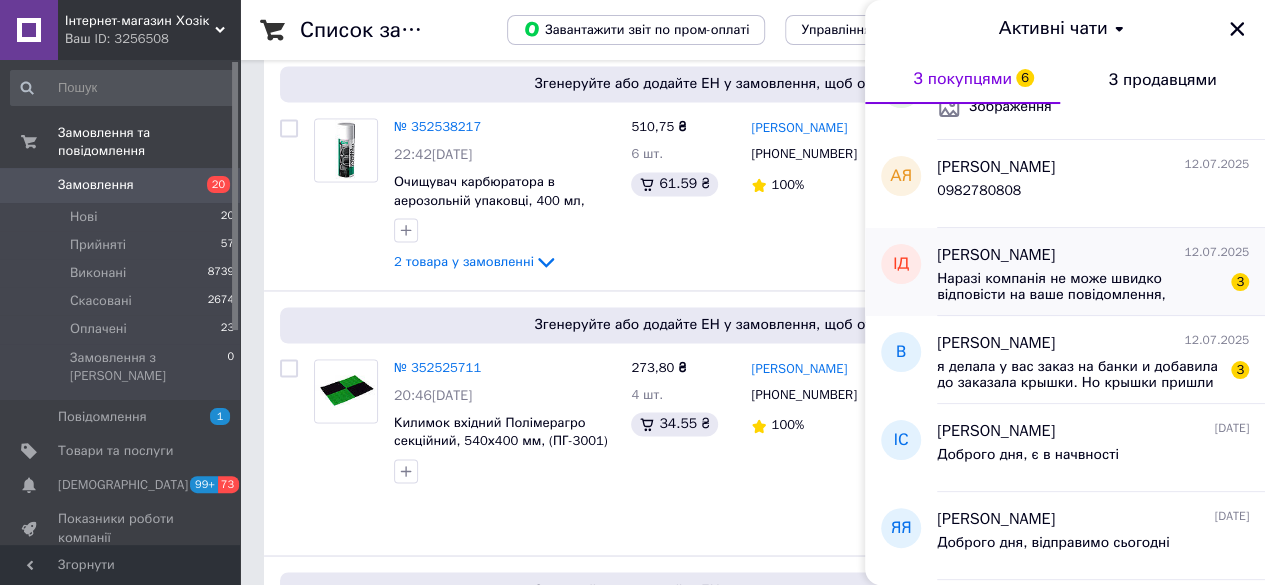 scroll, scrollTop: 500, scrollLeft: 0, axis: vertical 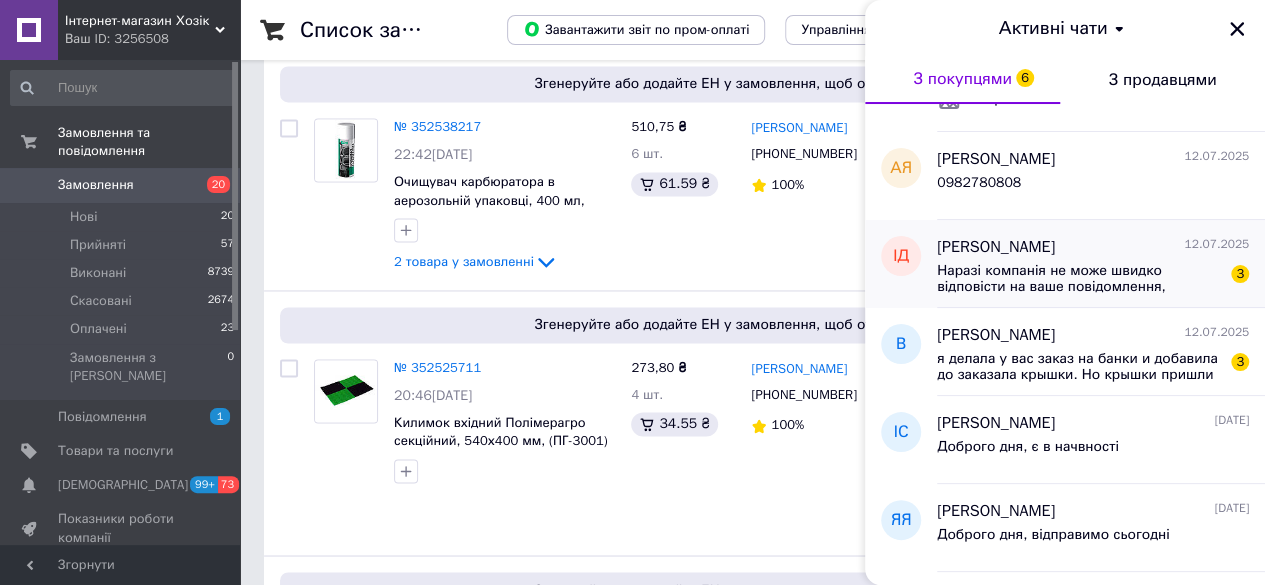 click on "Наразі компанія не може швидко відповісти на ваше повідомлення, оскільки за її графіком роботи сьогодні вихідний (чи перерва).
Графік роботи: ПН-ПТ з 08:00 до 17:00. Перерва з 12:00 до 13:00.
Компанія відповість вам в найближчий час згідно з графіком. Напишіть номер телефону, щоб швидше зв'язатися з вами." at bounding box center (1079, 279) 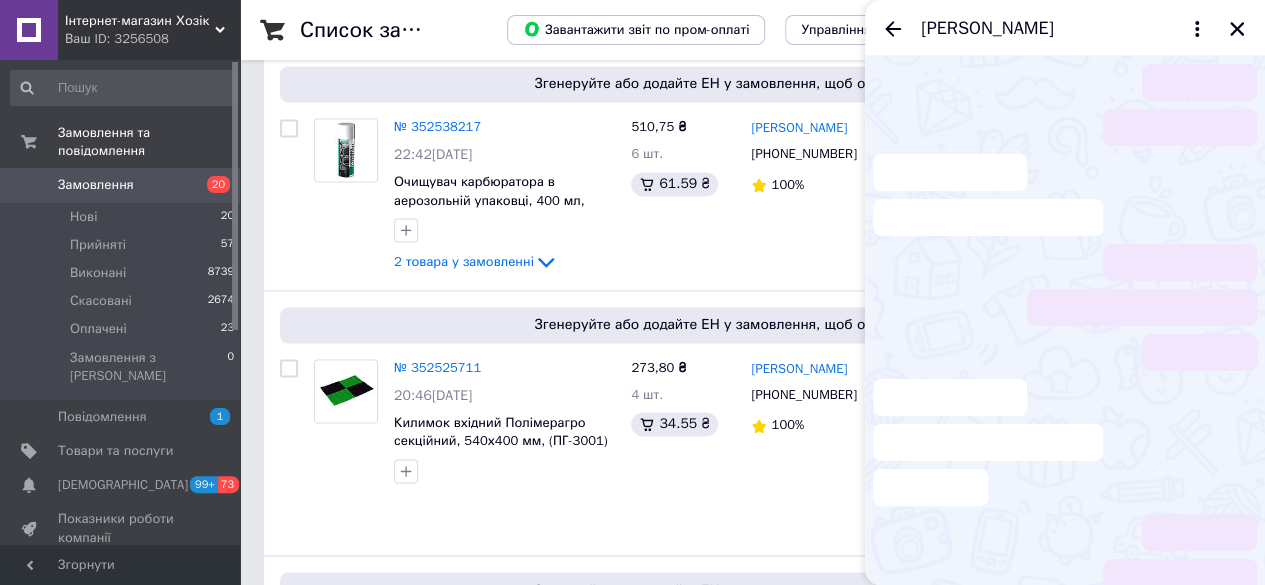 scroll, scrollTop: 114, scrollLeft: 0, axis: vertical 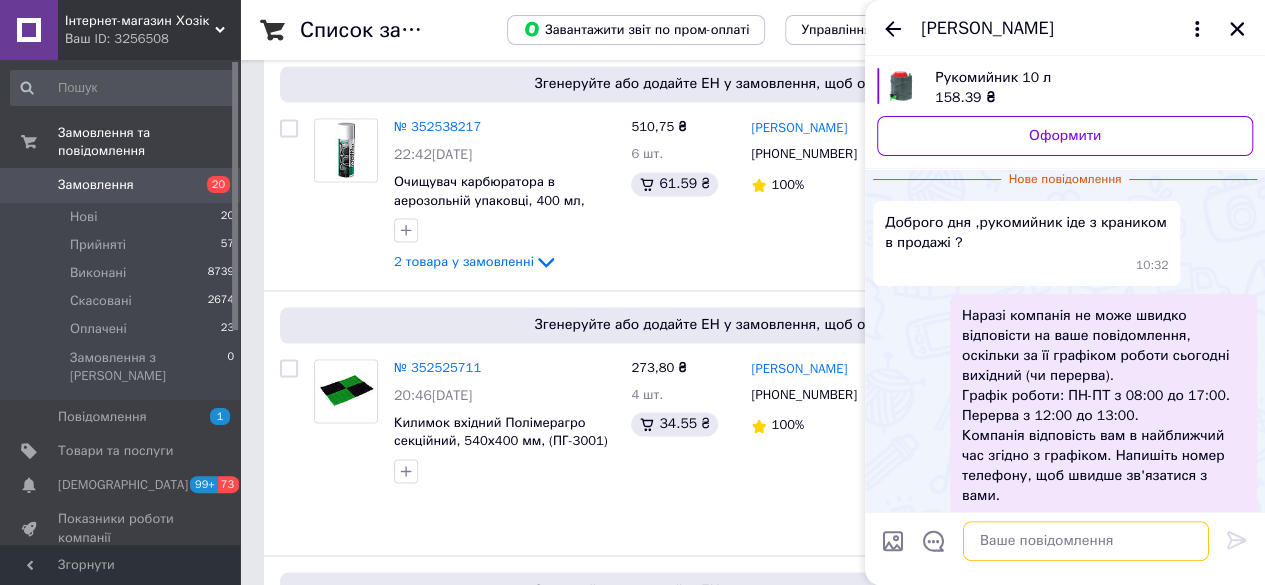 click at bounding box center (1086, 541) 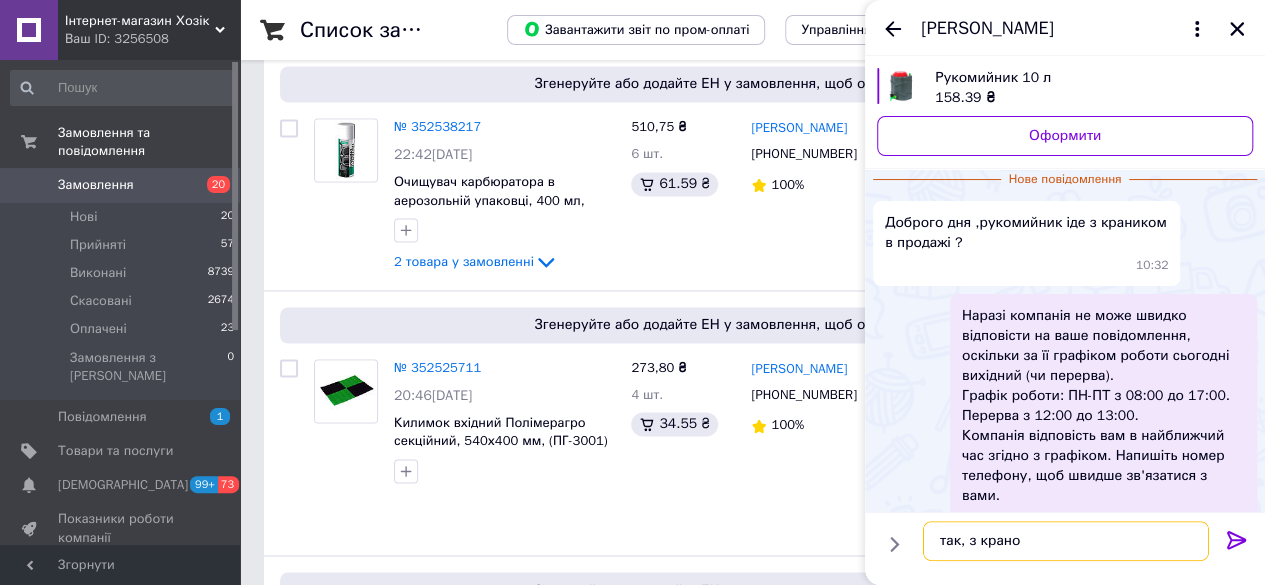 type on "так, з кранов" 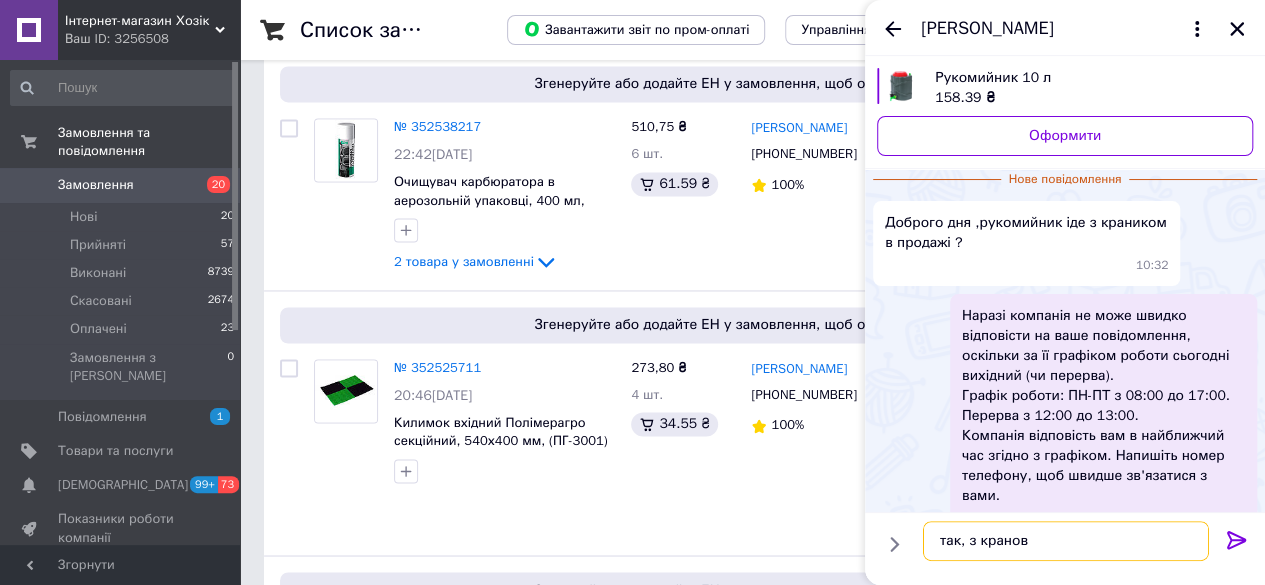type 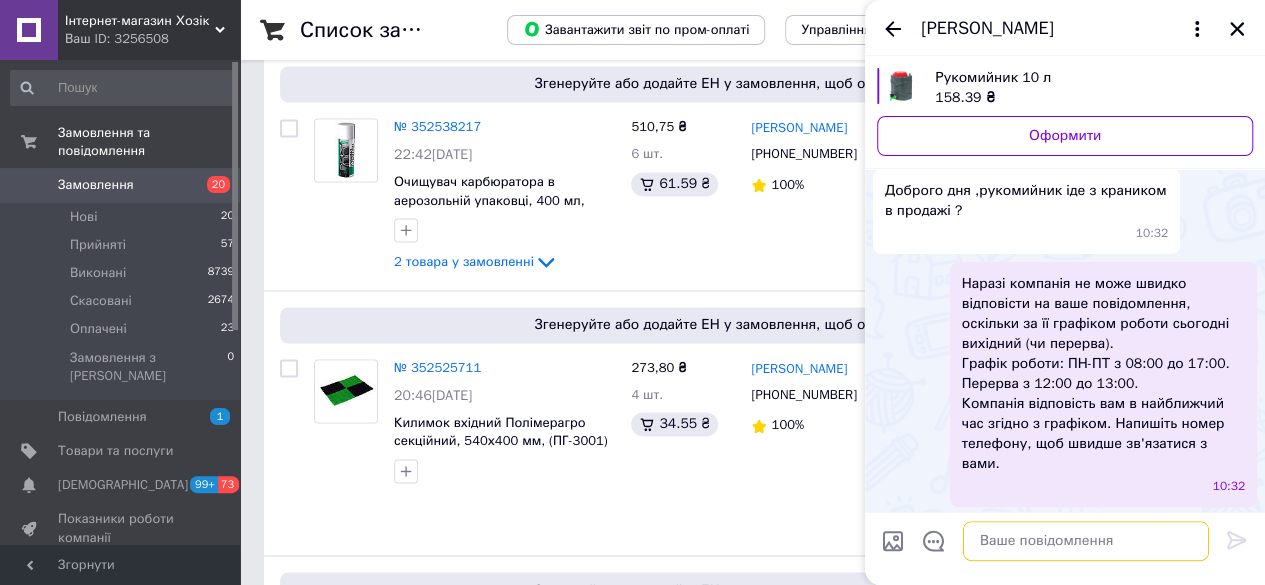 scroll, scrollTop: 148, scrollLeft: 0, axis: vertical 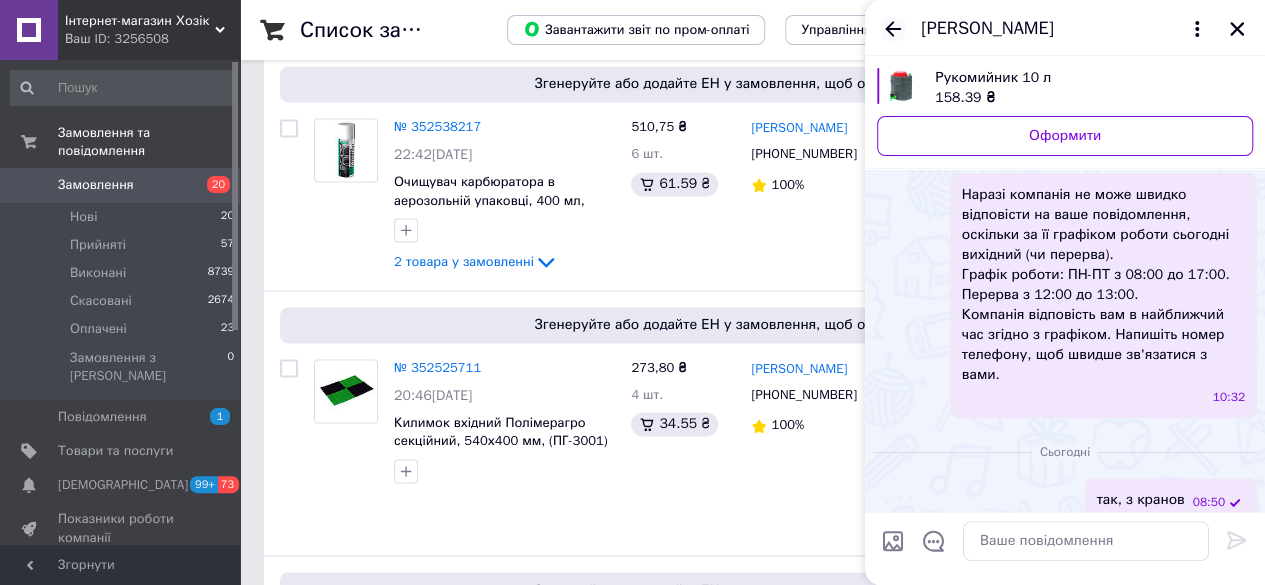 click 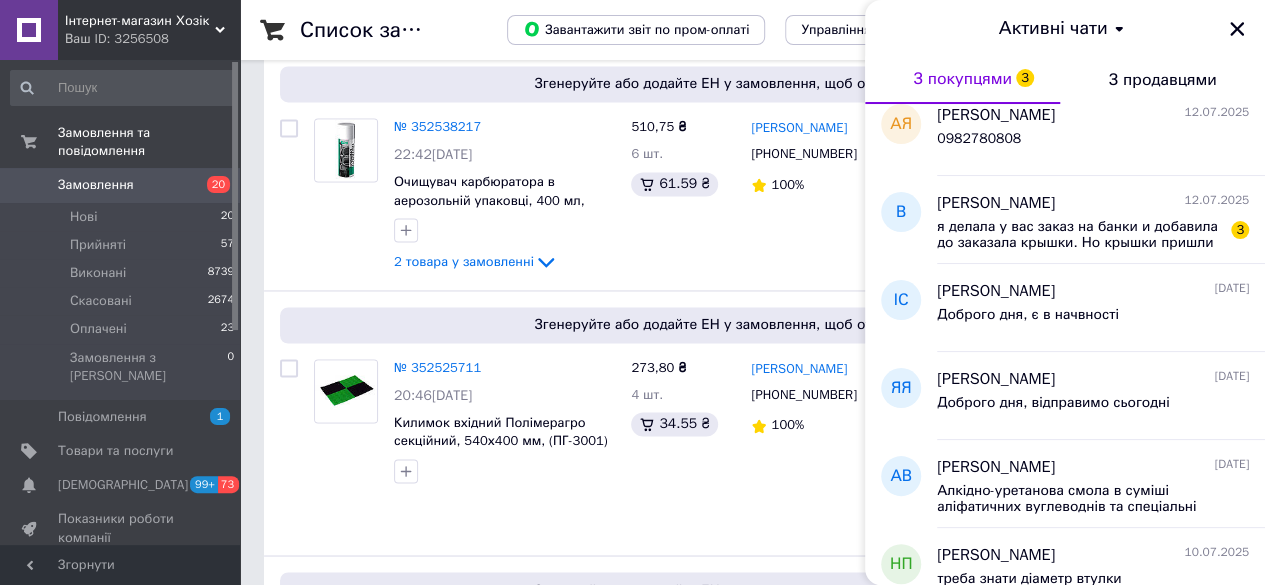 scroll, scrollTop: 600, scrollLeft: 0, axis: vertical 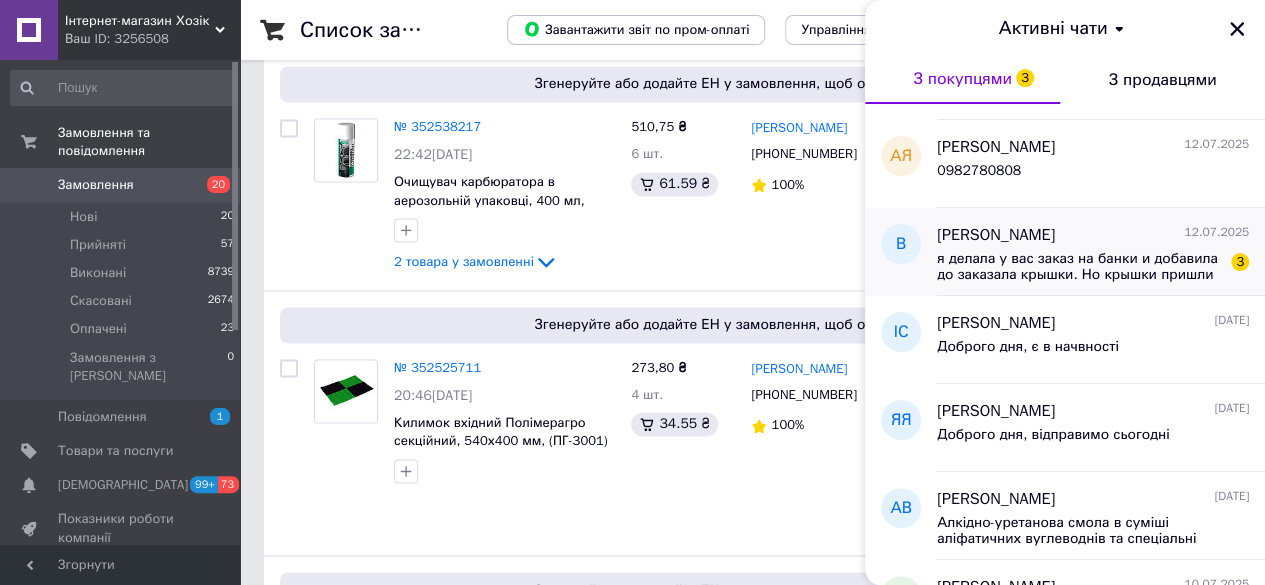 click on "я делала у вас заказ на банки и добавила до заказала крышки. Но крышки пришли не те что нужно" at bounding box center (1079, 267) 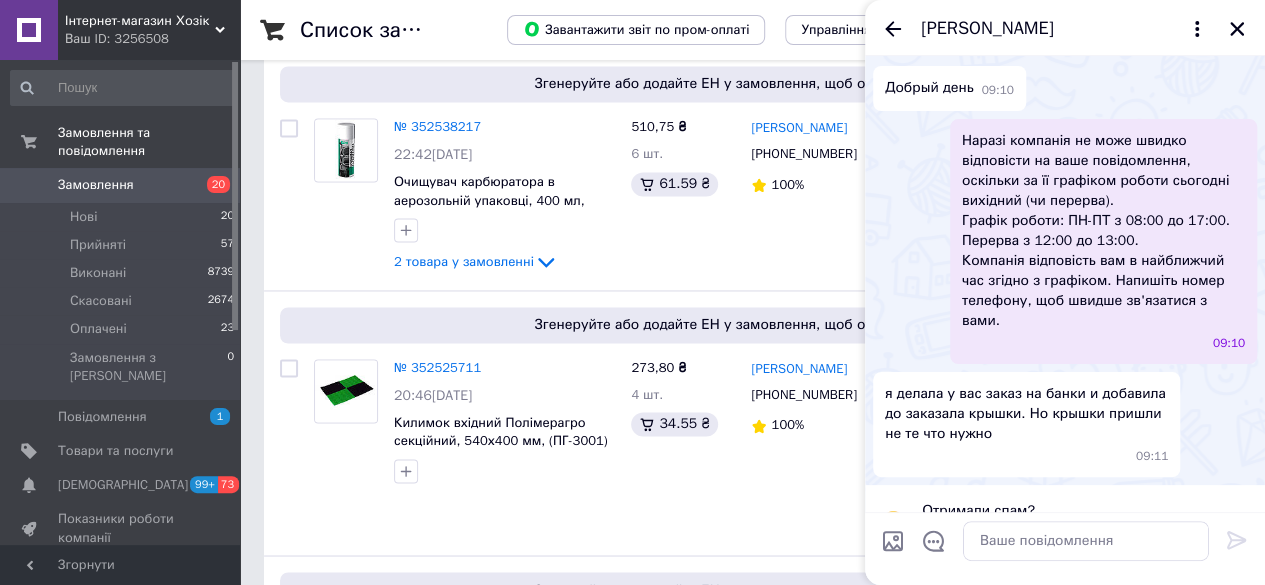 scroll, scrollTop: 100, scrollLeft: 0, axis: vertical 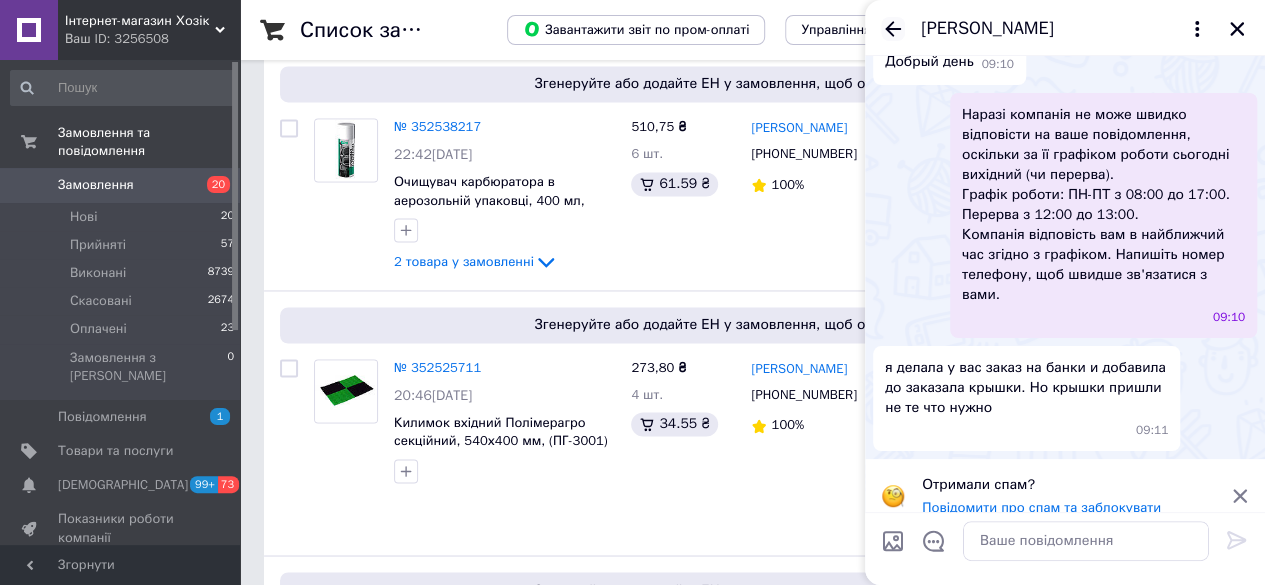 click 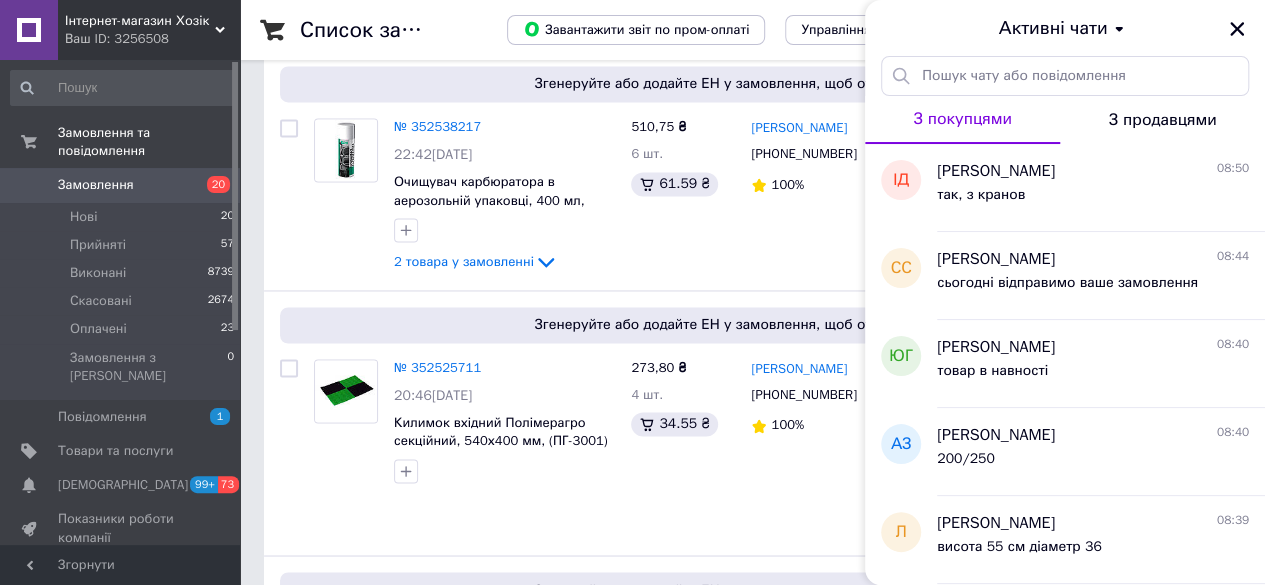 click at bounding box center [1237, 29] 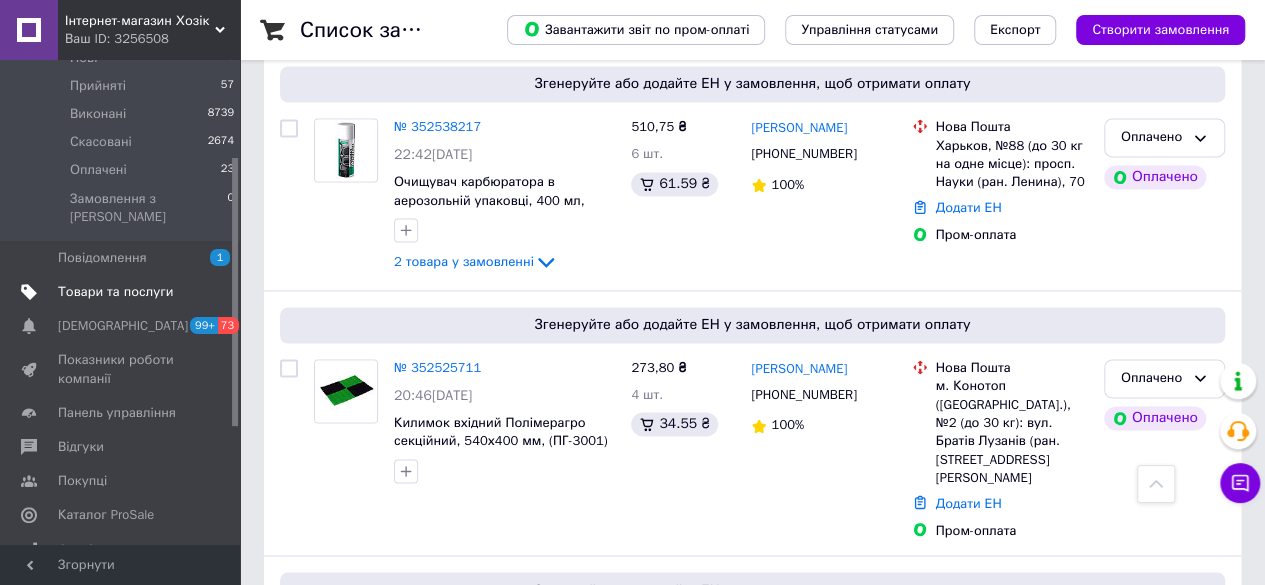 scroll, scrollTop: 200, scrollLeft: 0, axis: vertical 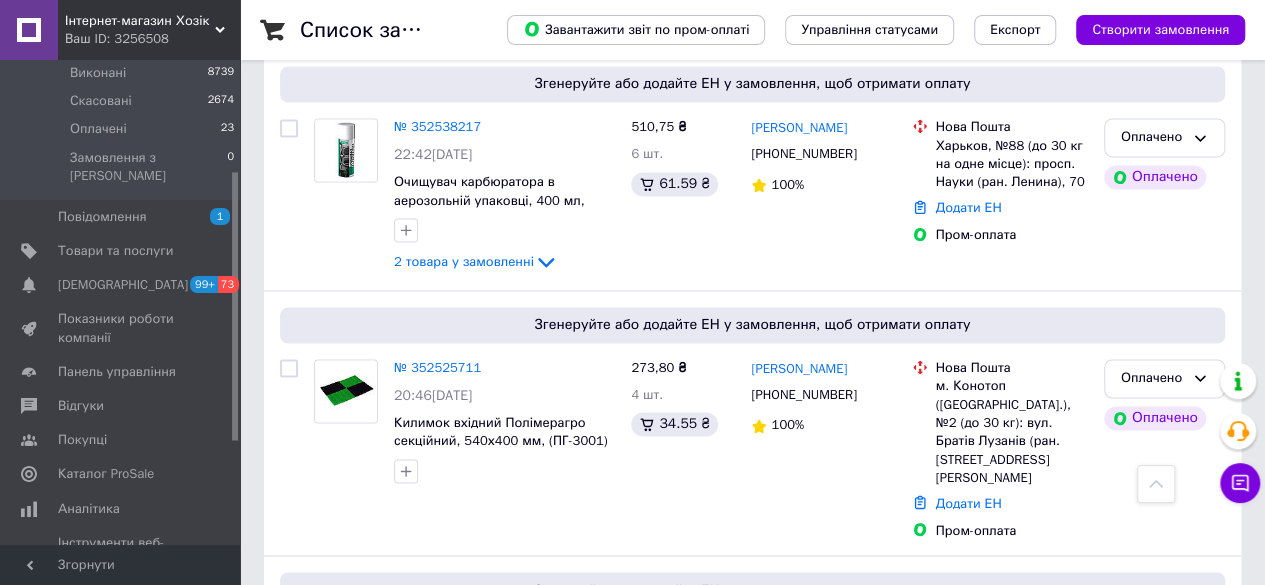 drag, startPoint x: 147, startPoint y: 439, endPoint x: 257, endPoint y: 393, distance: 119.230865 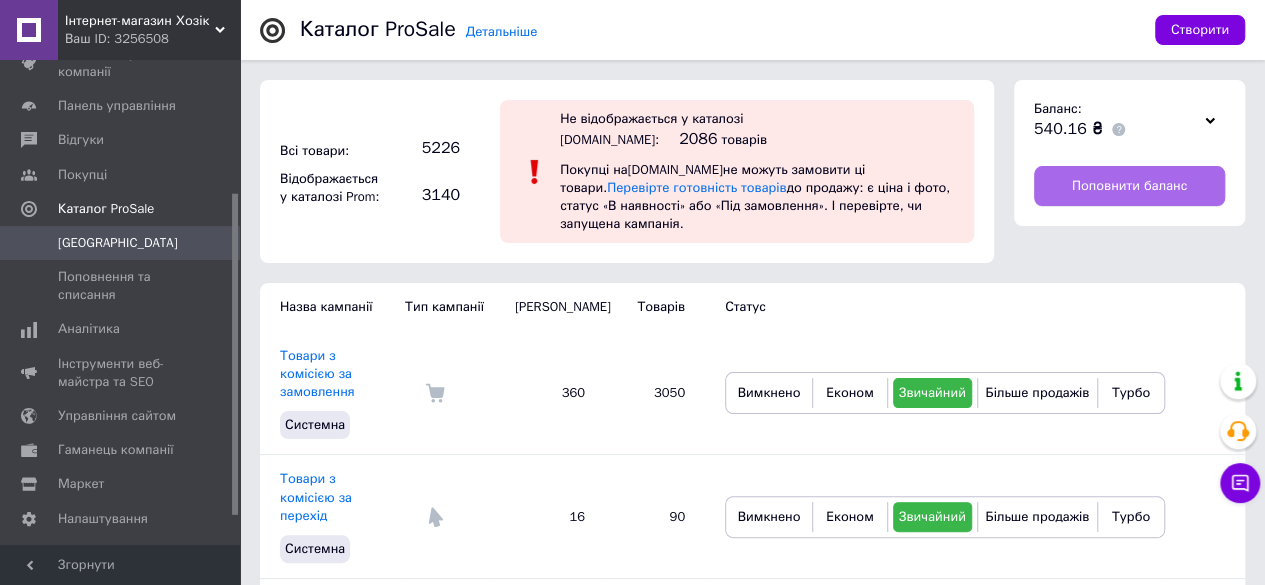 click on "Поповнити баланс" at bounding box center (1129, 186) 